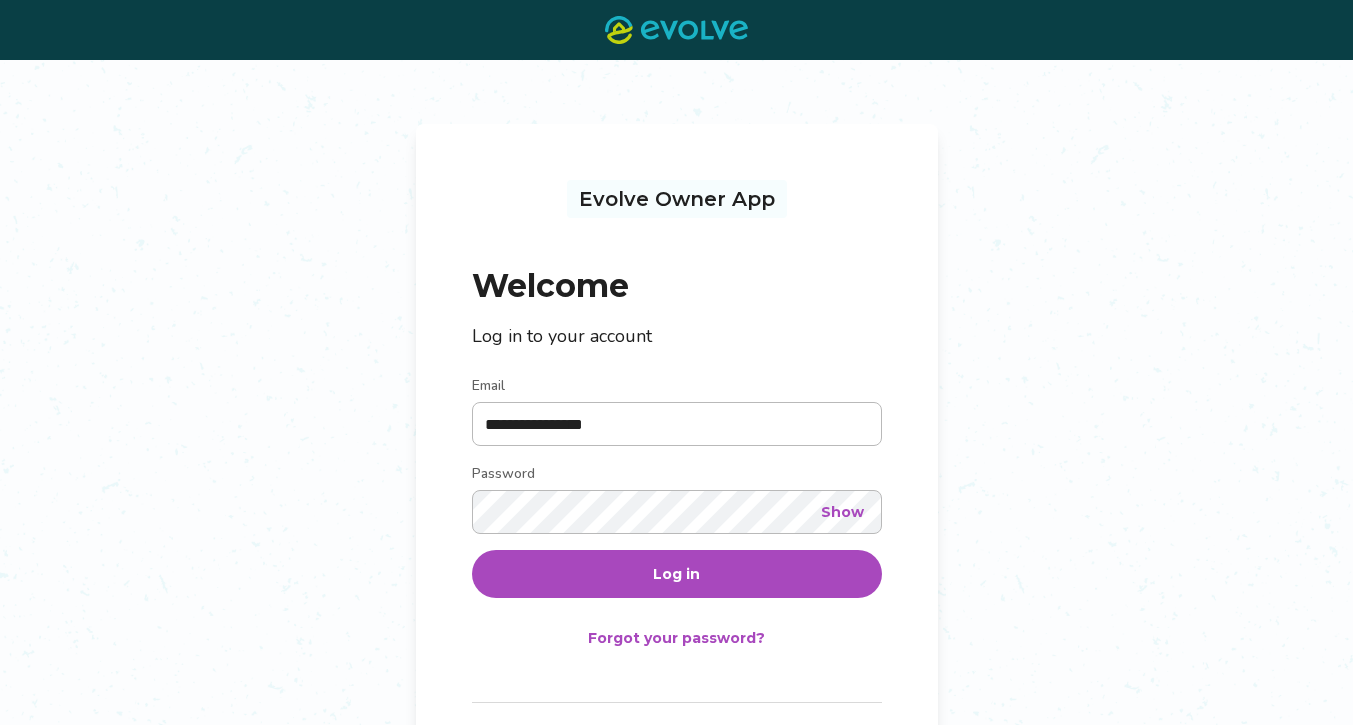 scroll, scrollTop: 0, scrollLeft: 0, axis: both 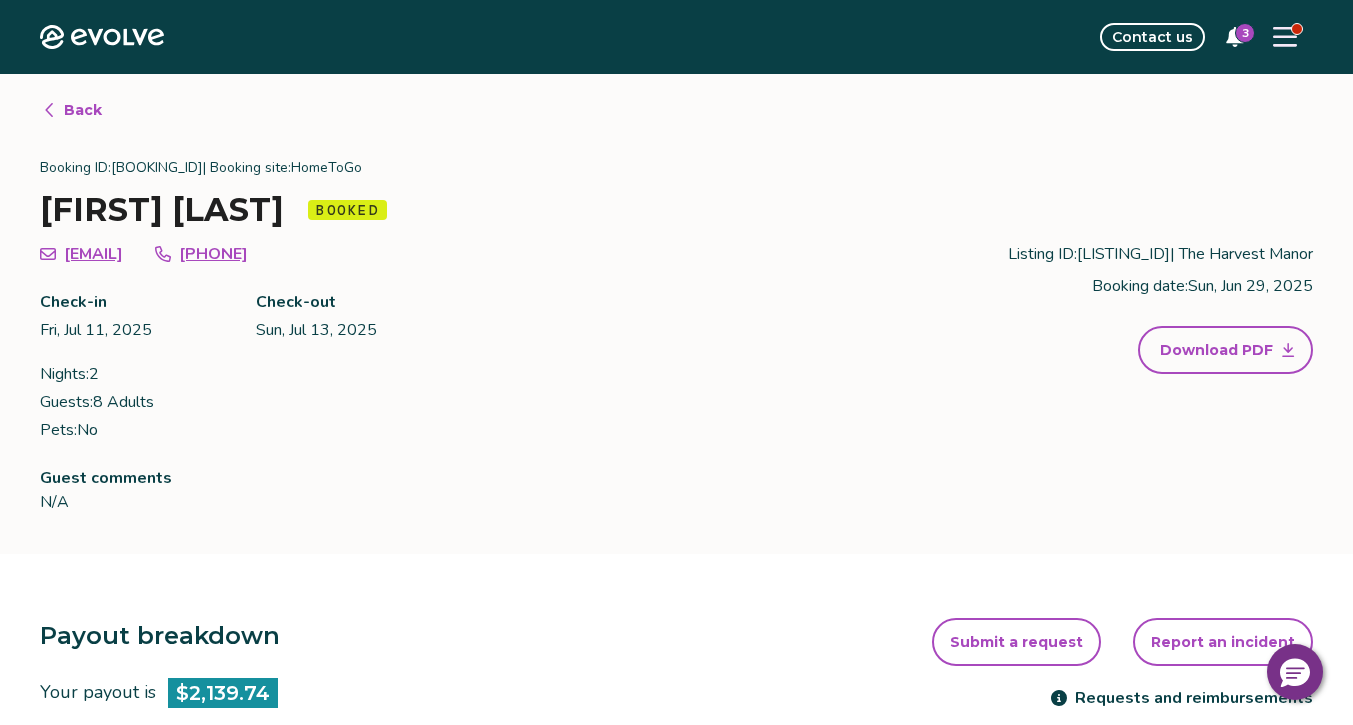 click on "Back" at bounding box center (83, 110) 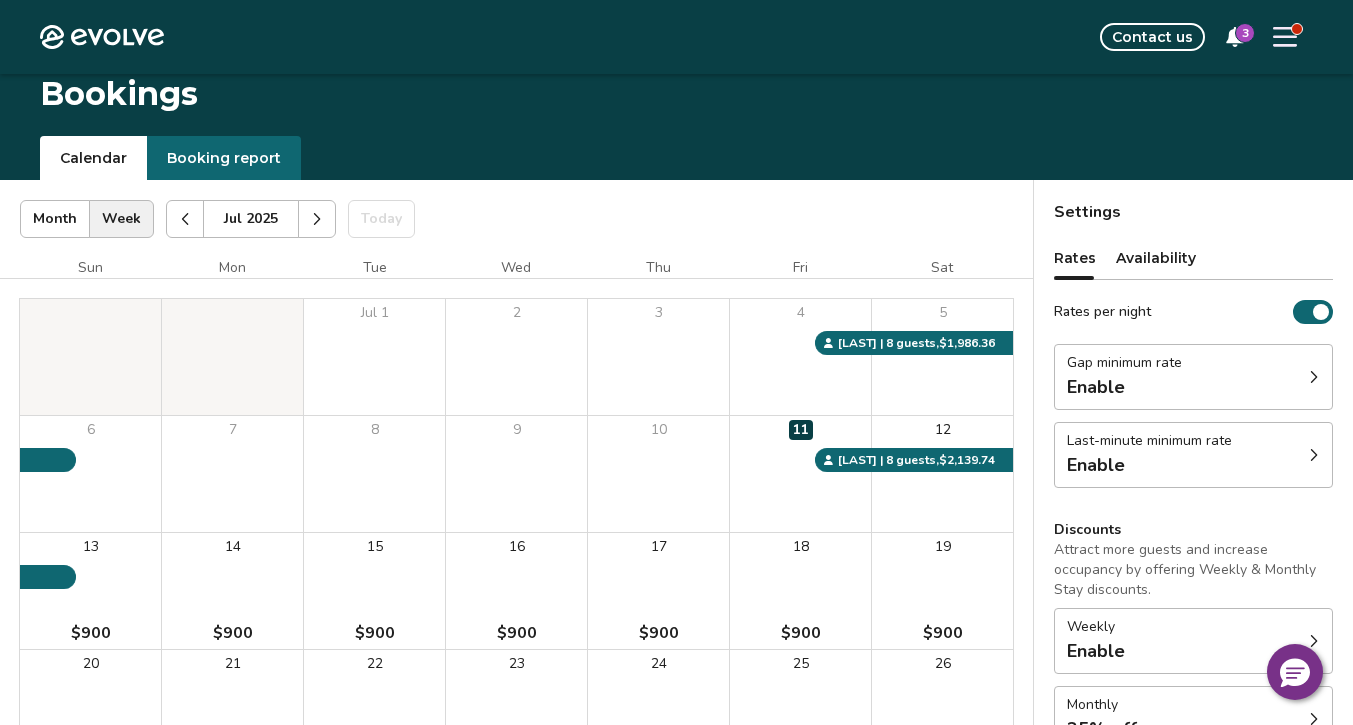 scroll, scrollTop: 0, scrollLeft: 0, axis: both 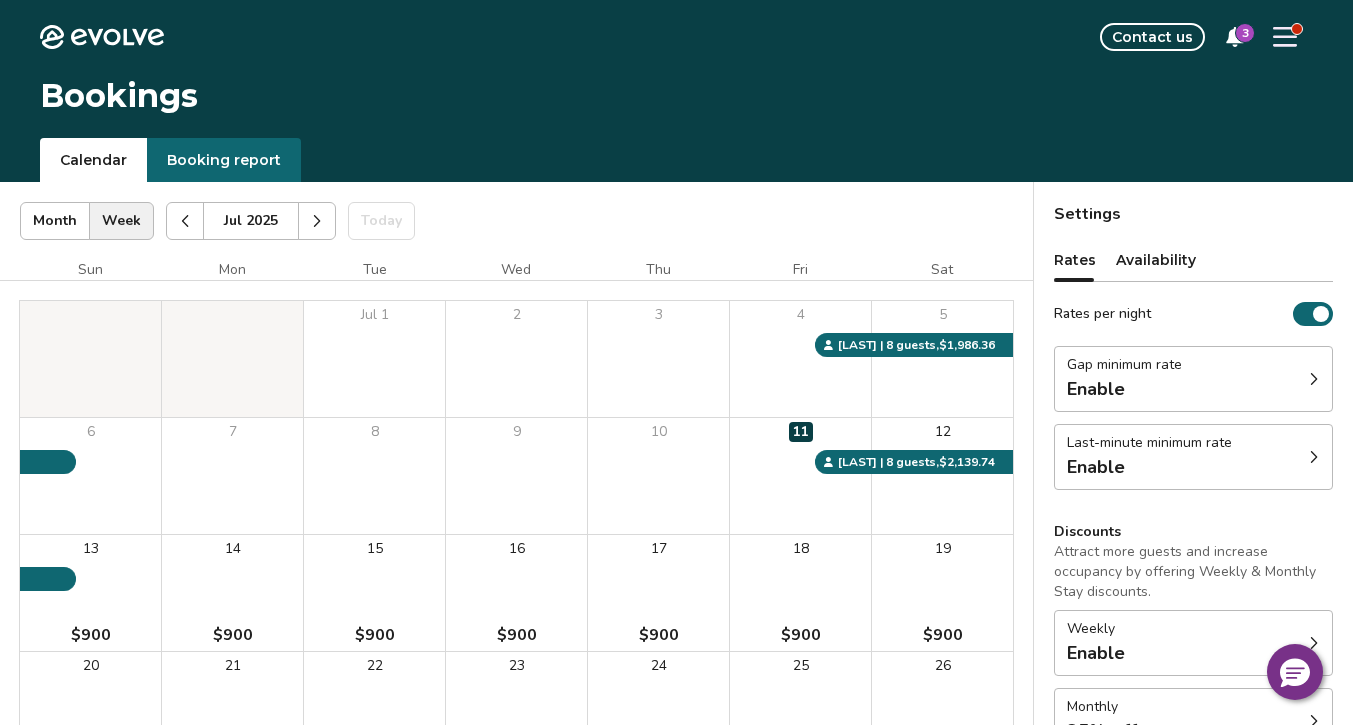 click on "Evolve" 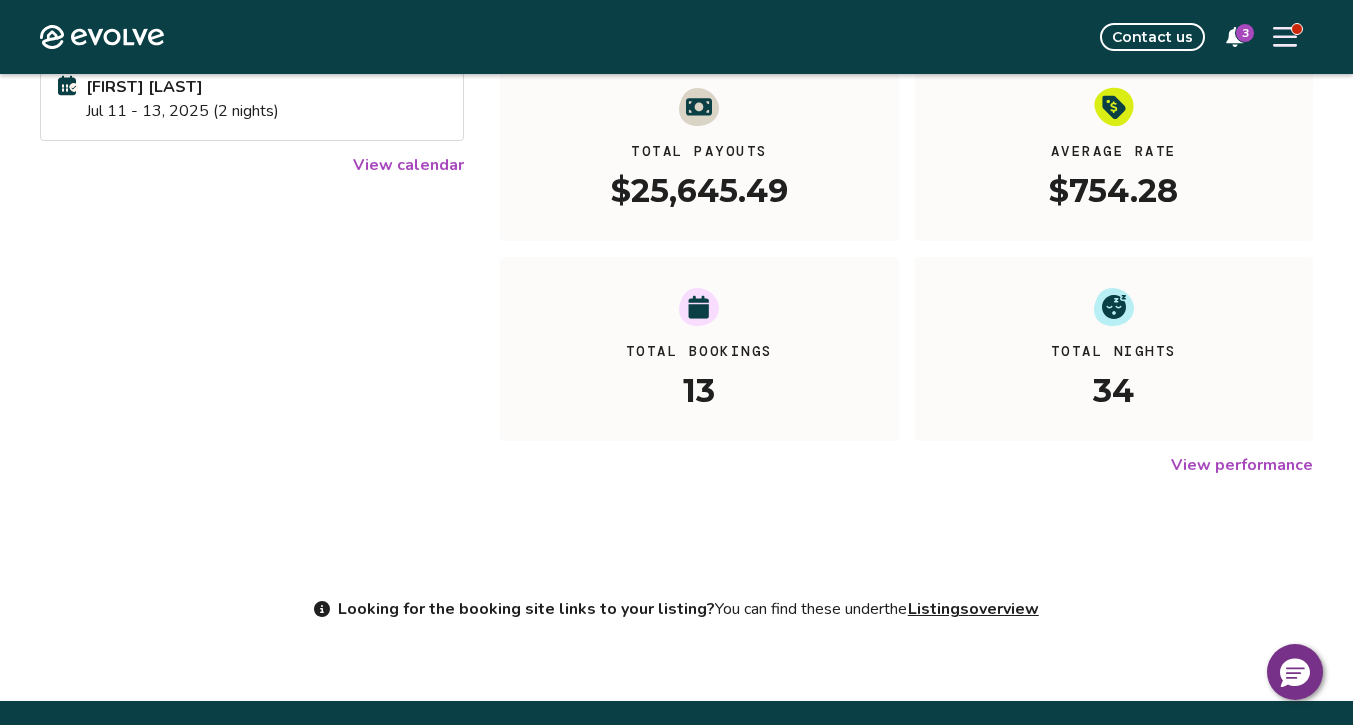 scroll, scrollTop: 294, scrollLeft: 0, axis: vertical 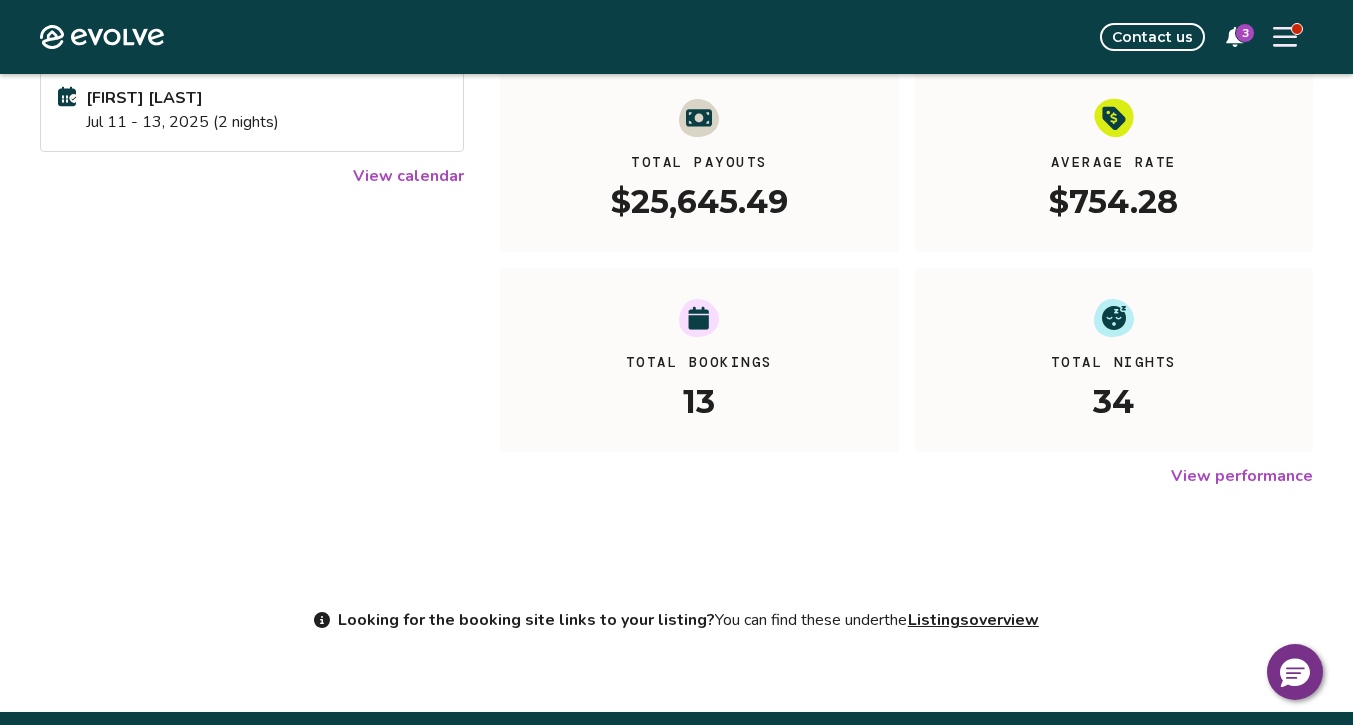 click on "View performance" at bounding box center [1242, 476] 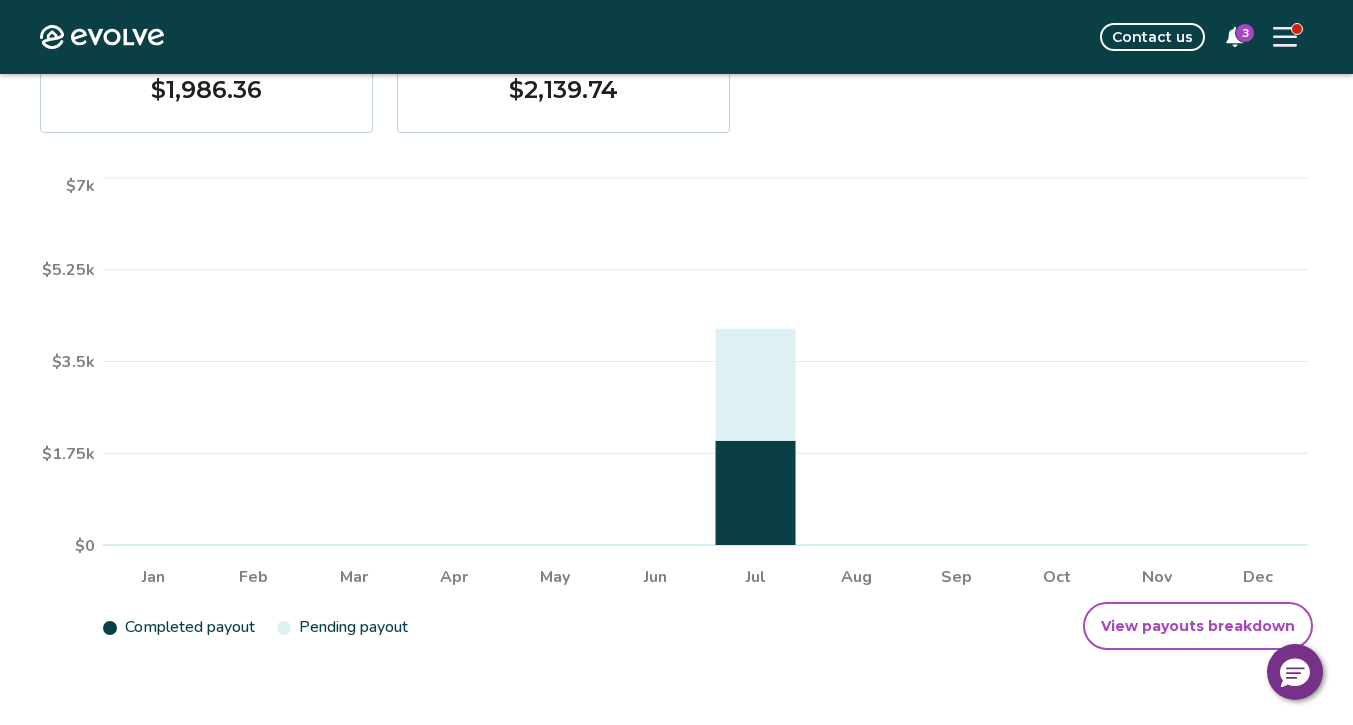 scroll, scrollTop: 0, scrollLeft: 0, axis: both 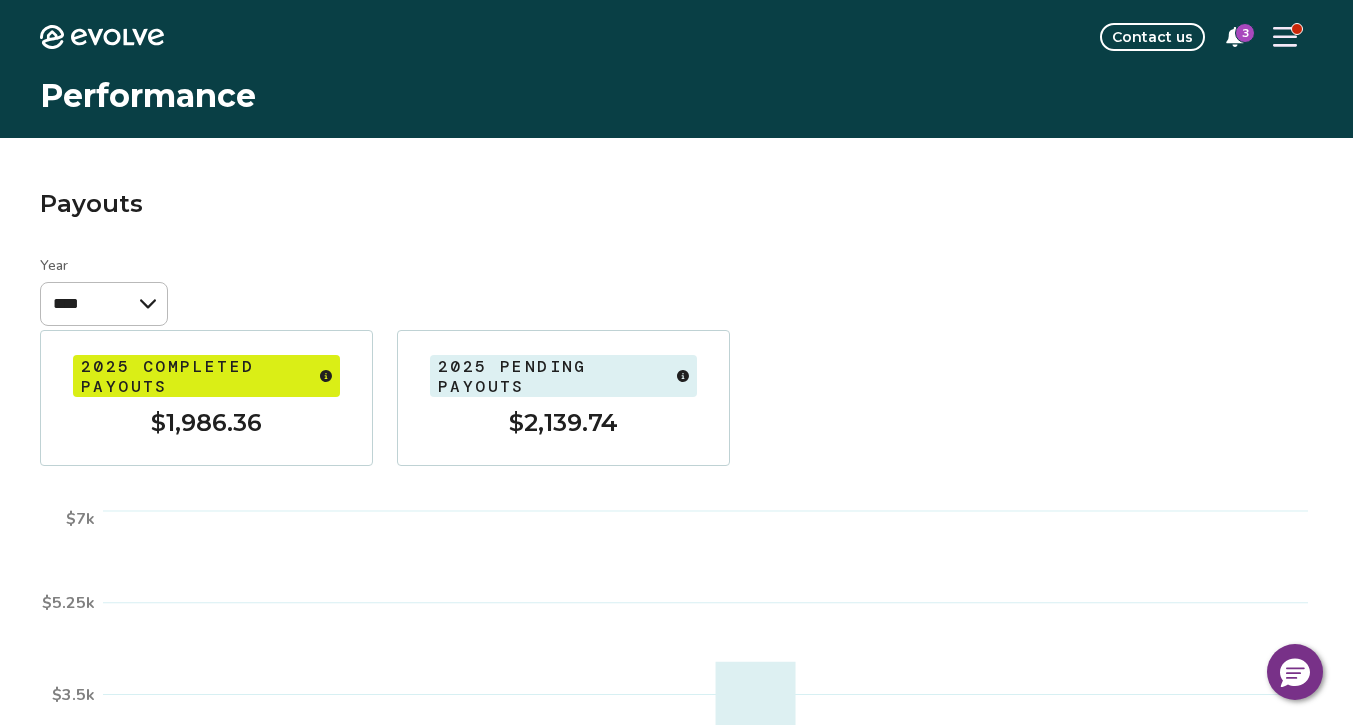click 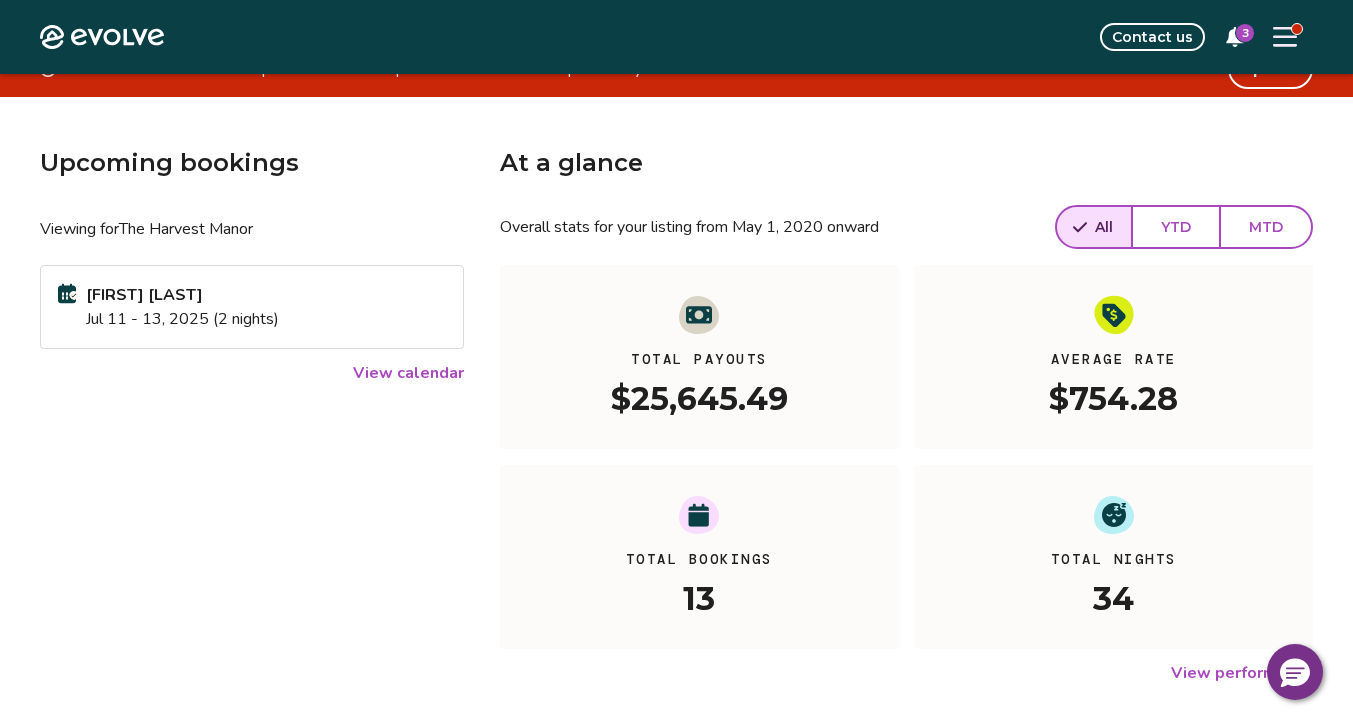 scroll, scrollTop: 0, scrollLeft: 0, axis: both 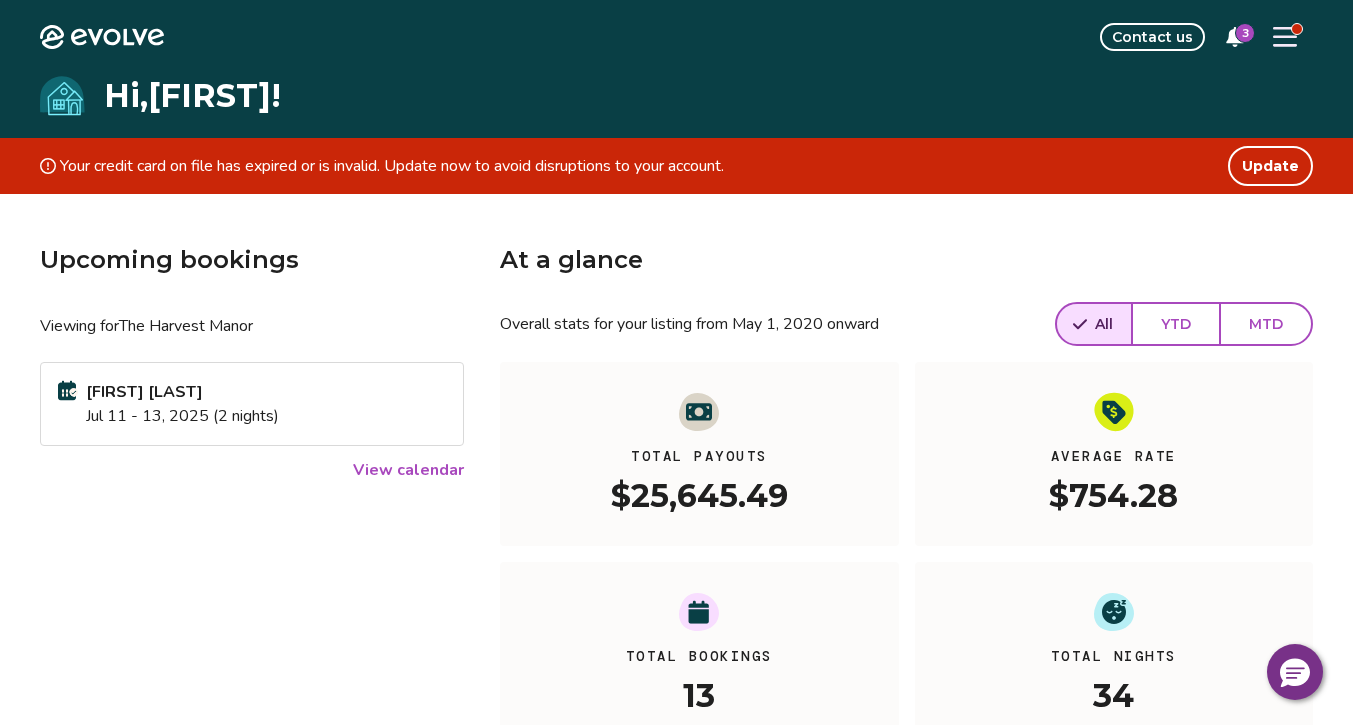 click on "Update" at bounding box center [1270, 166] 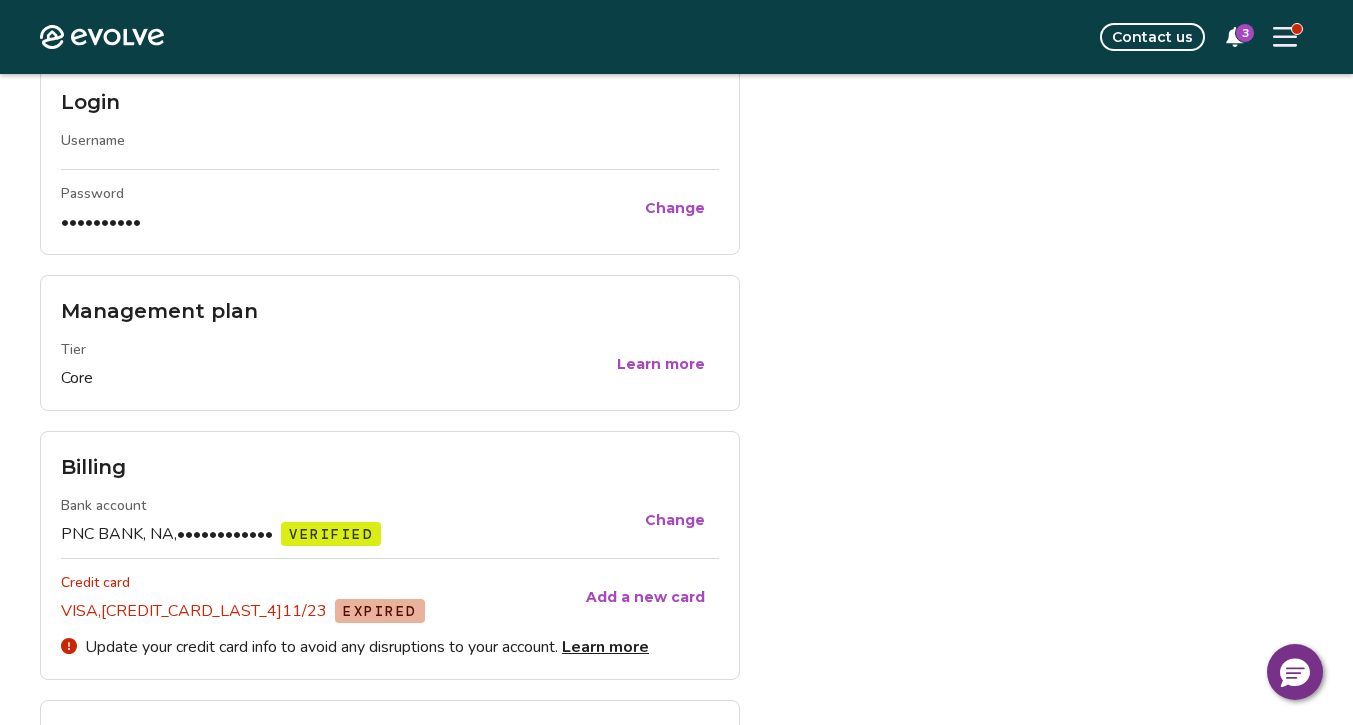 scroll, scrollTop: 688, scrollLeft: 0, axis: vertical 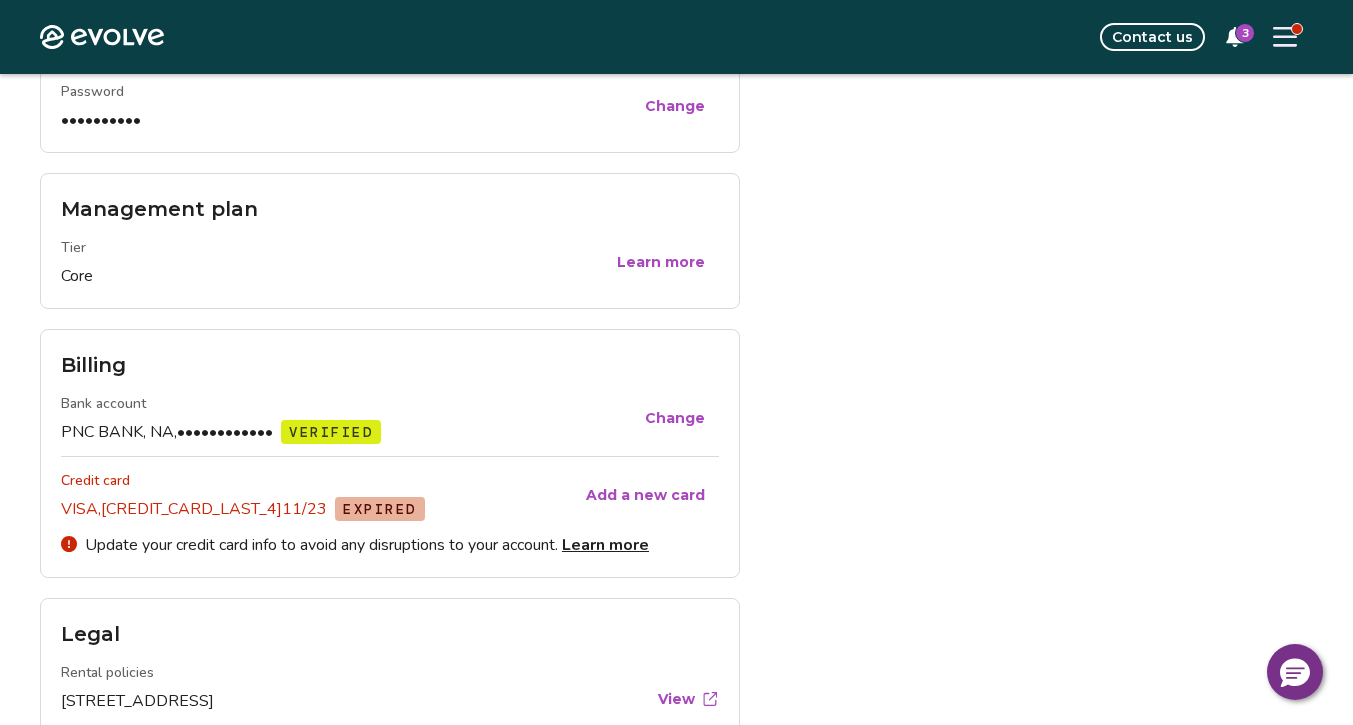 click on "Add a new card" at bounding box center (645, 495) 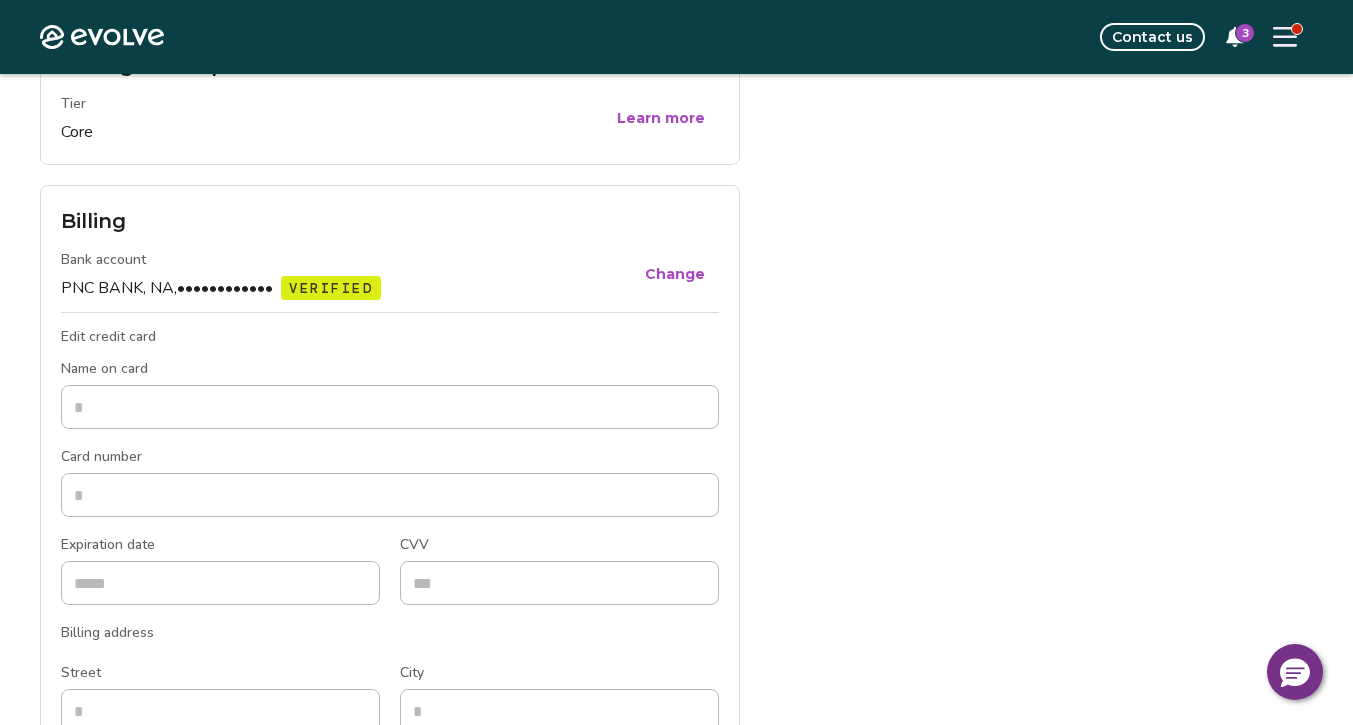 scroll, scrollTop: 846, scrollLeft: 0, axis: vertical 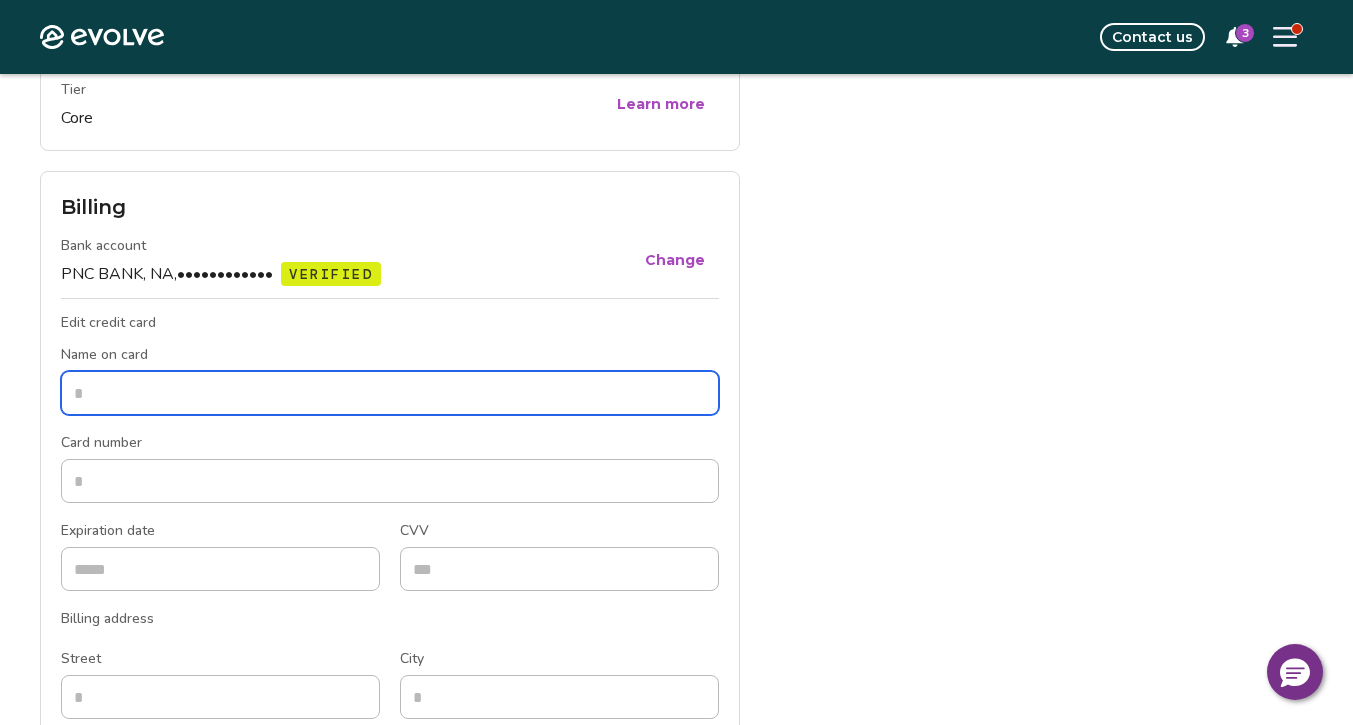 click on "Name on card" at bounding box center (390, 393) 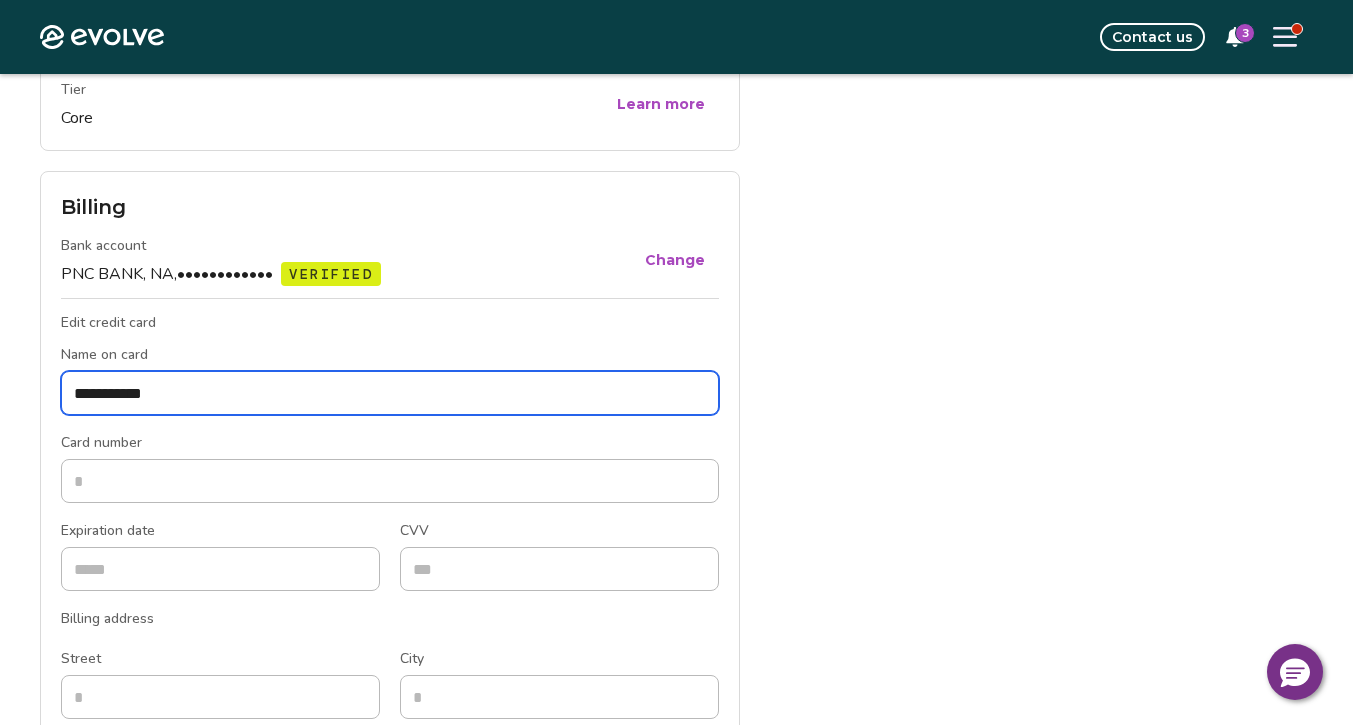 type on "**********" 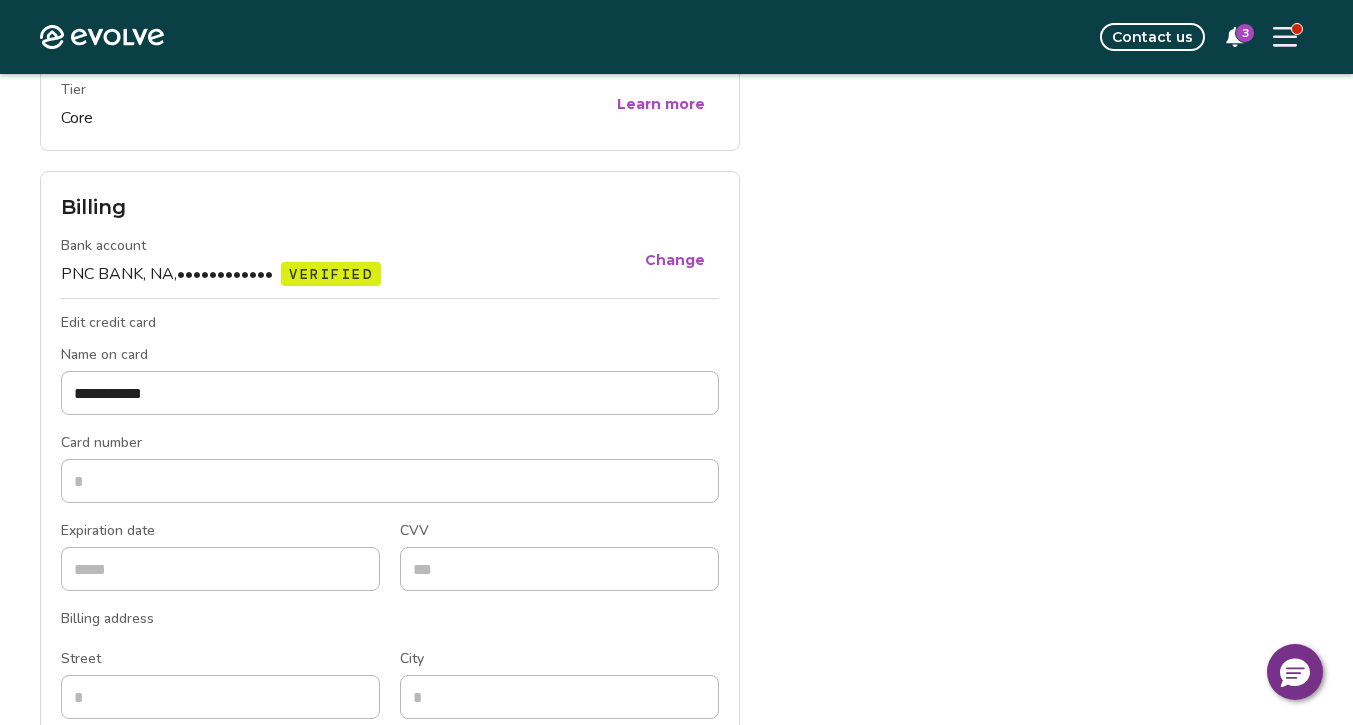 click on "**********" at bounding box center [676, 313] 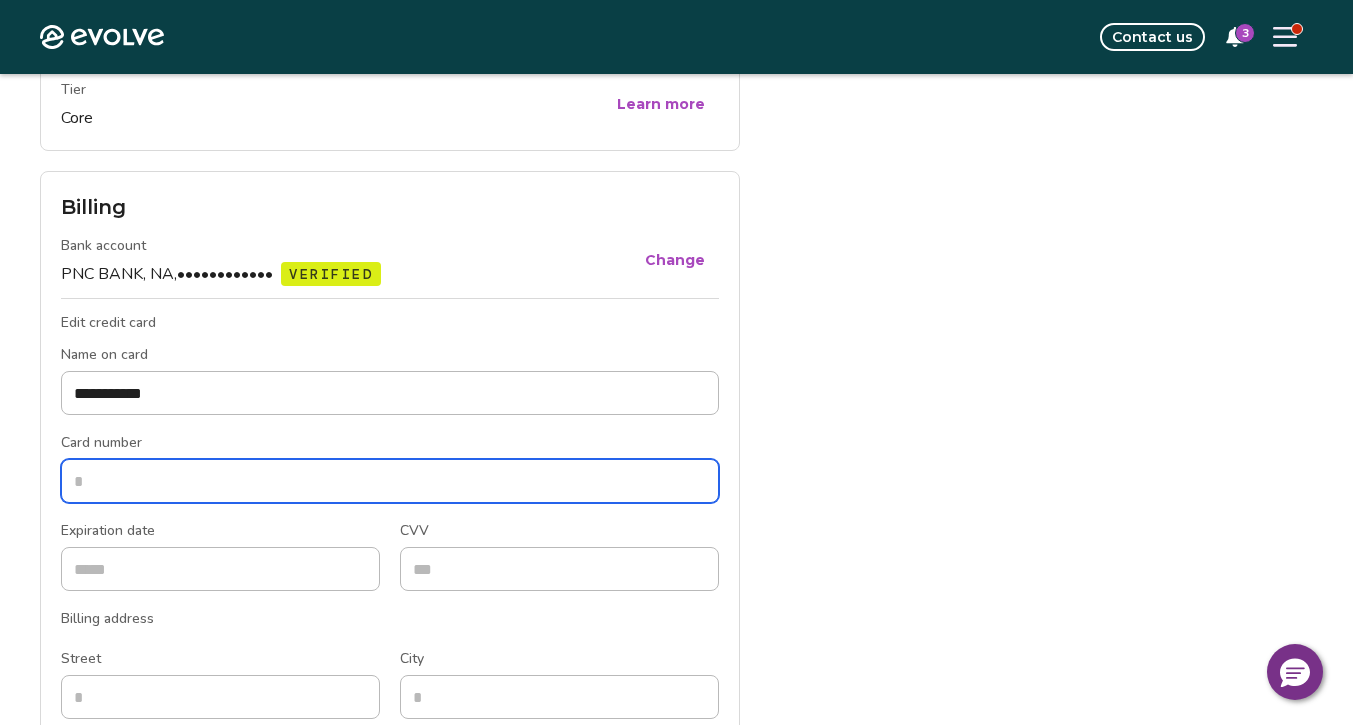 click on "Card number" at bounding box center (390, 481) 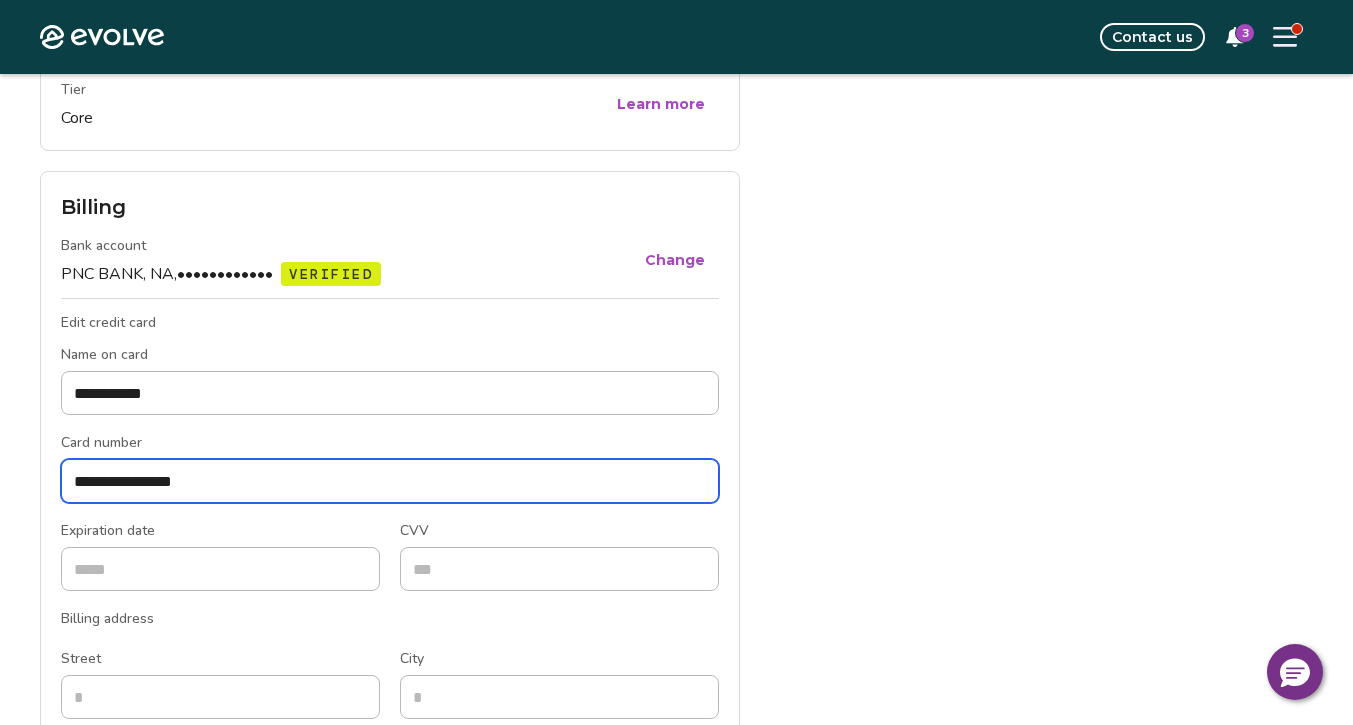 type on "**********" 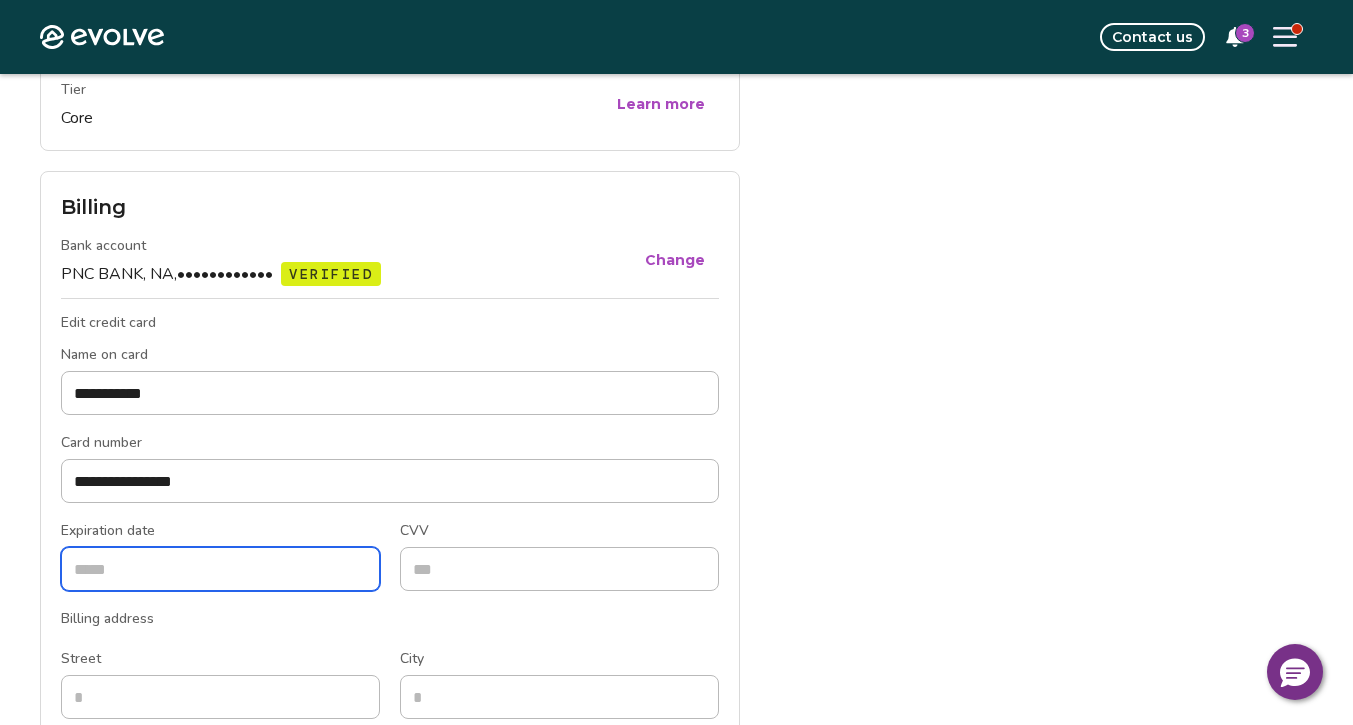 click on "Expiration date" at bounding box center (220, 569) 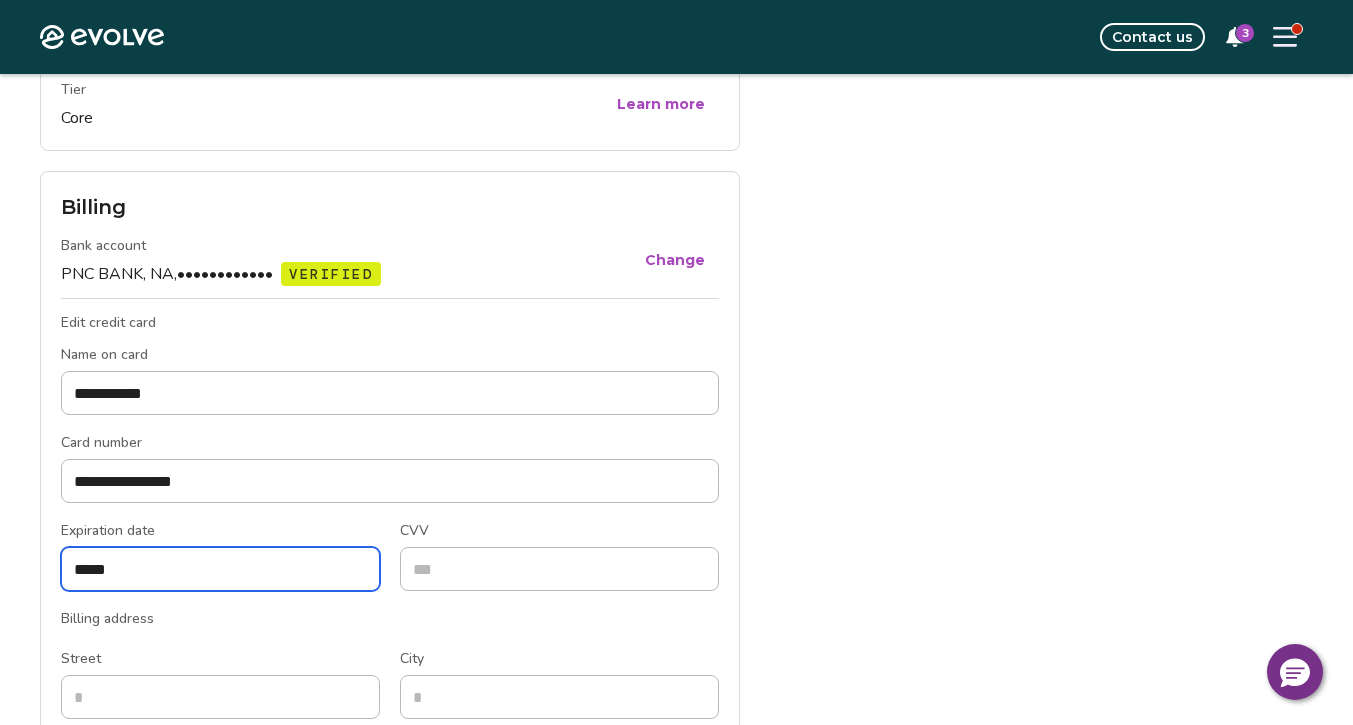 type on "*****" 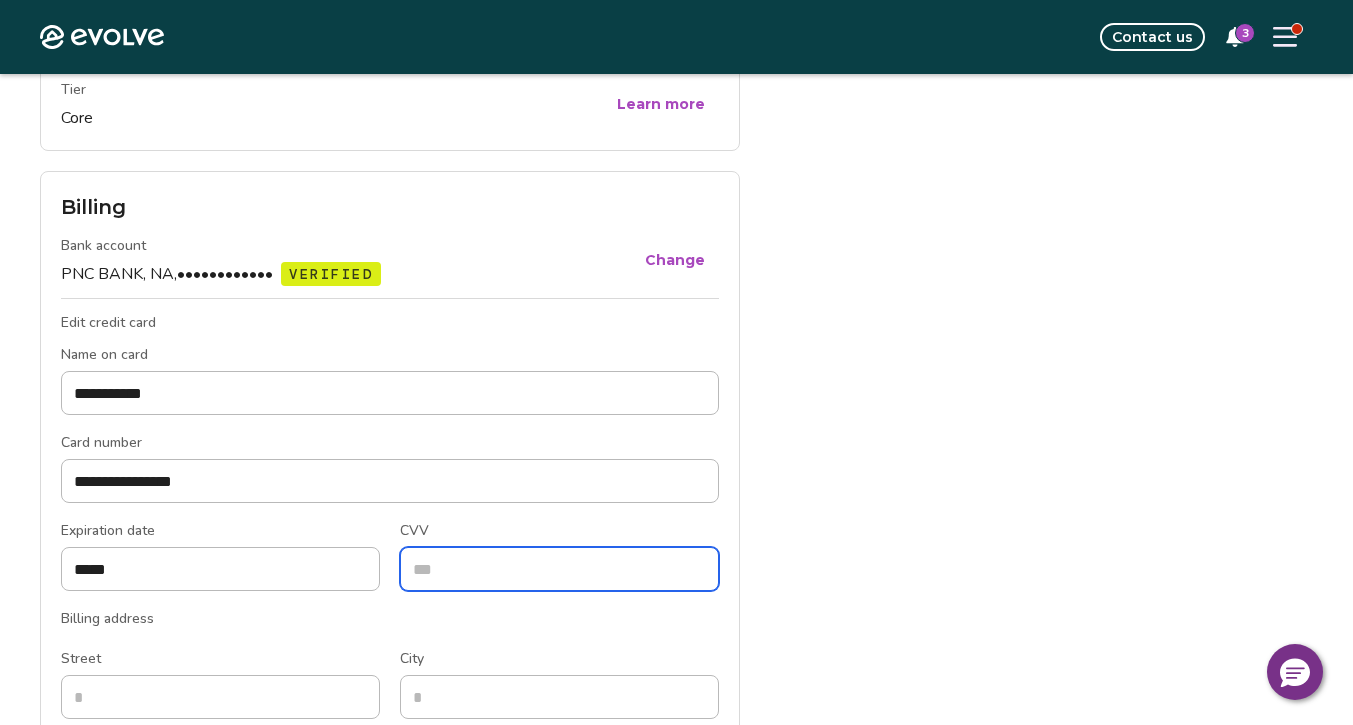 click on "CVV" at bounding box center [559, 569] 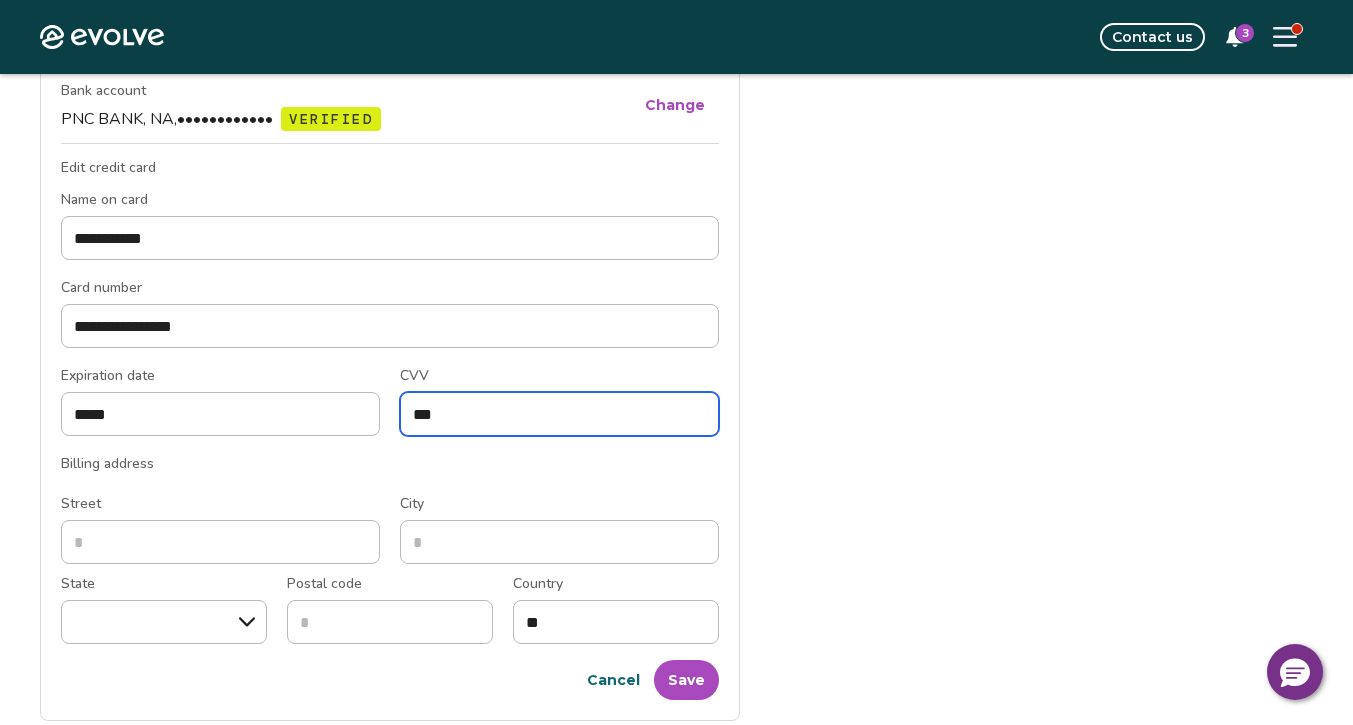 scroll, scrollTop: 1041, scrollLeft: 0, axis: vertical 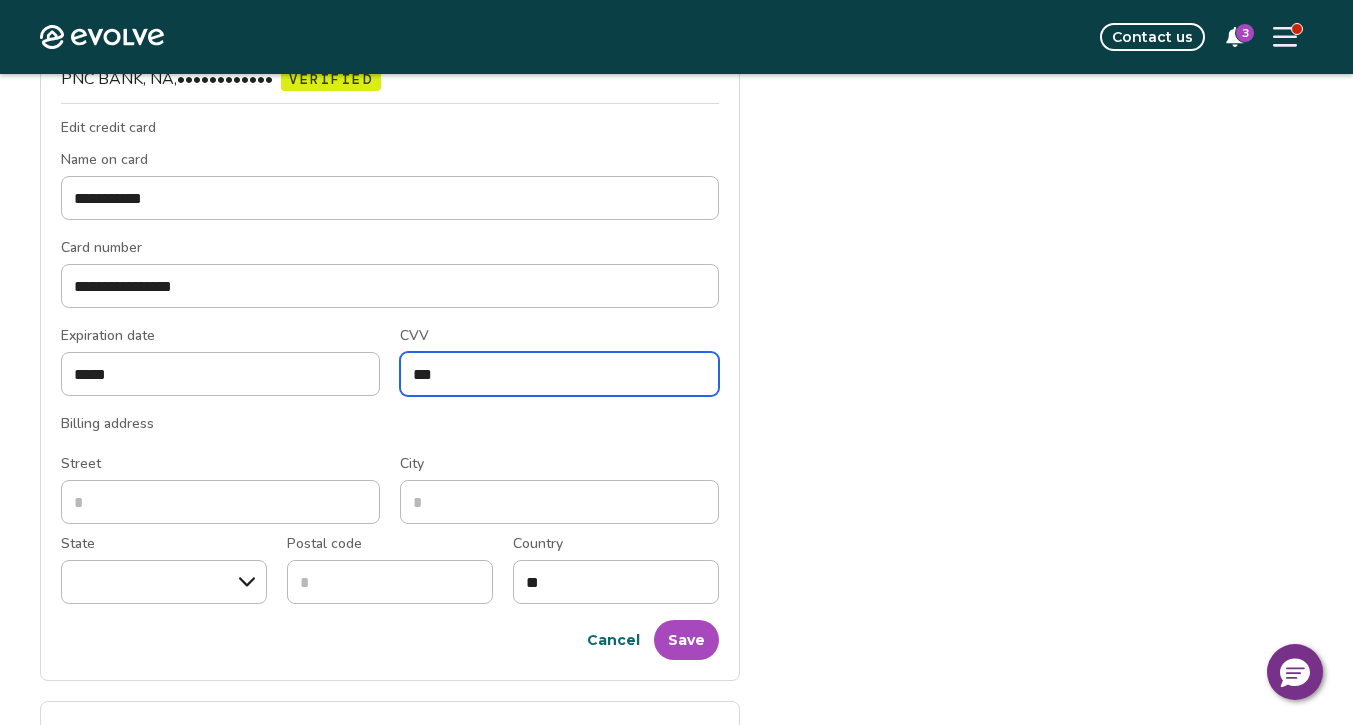 type on "***" 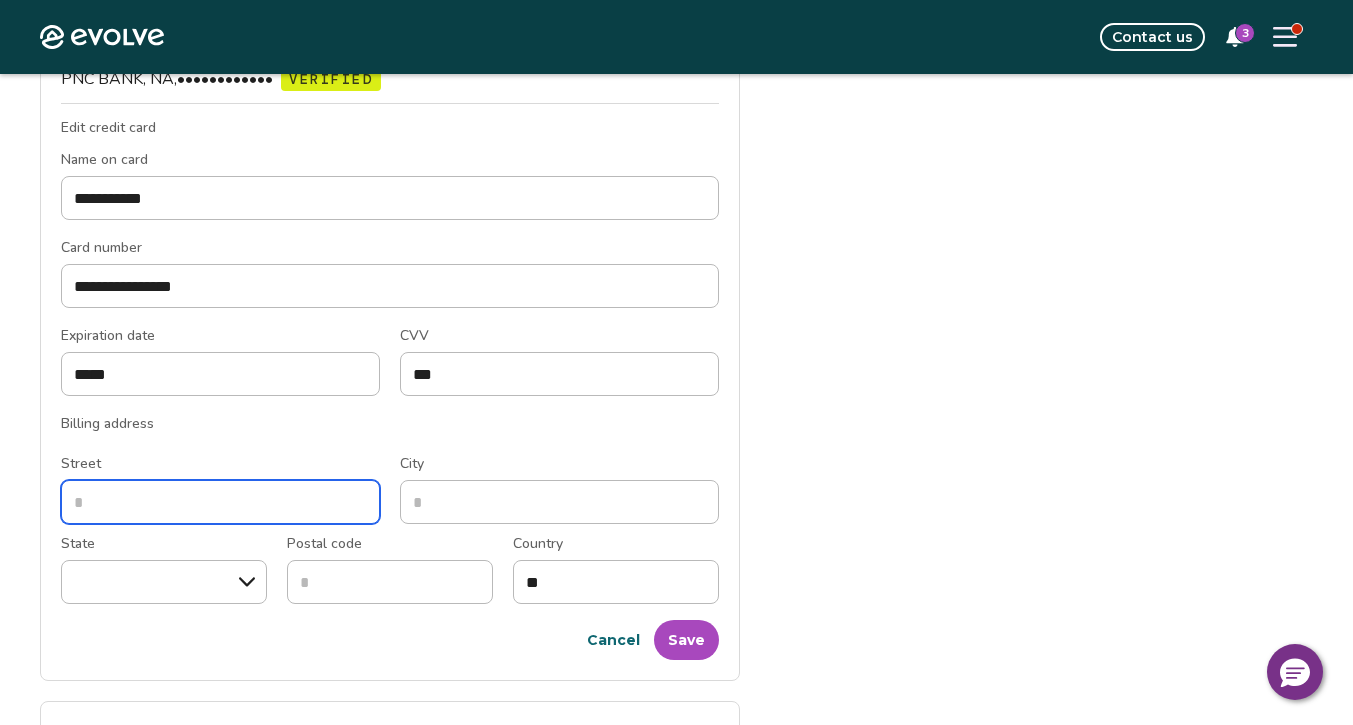 click on "Street" at bounding box center (220, 502) 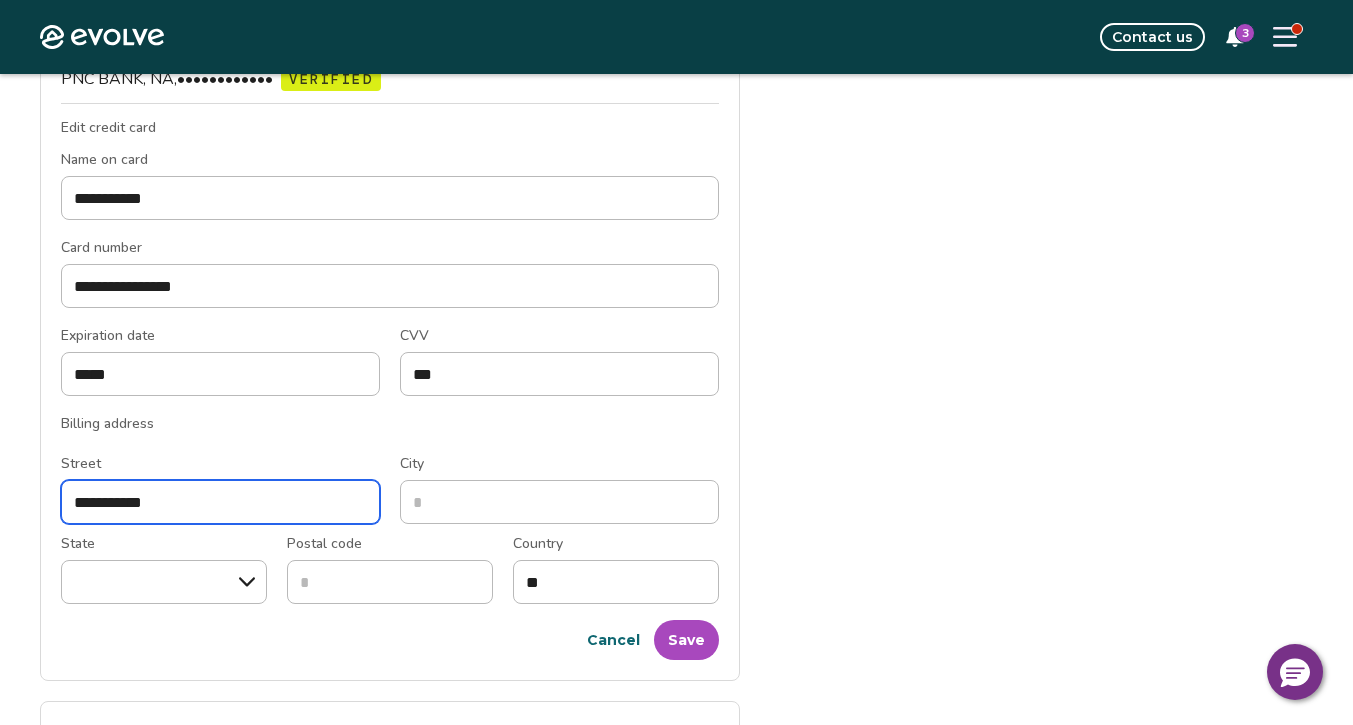 type on "**********" 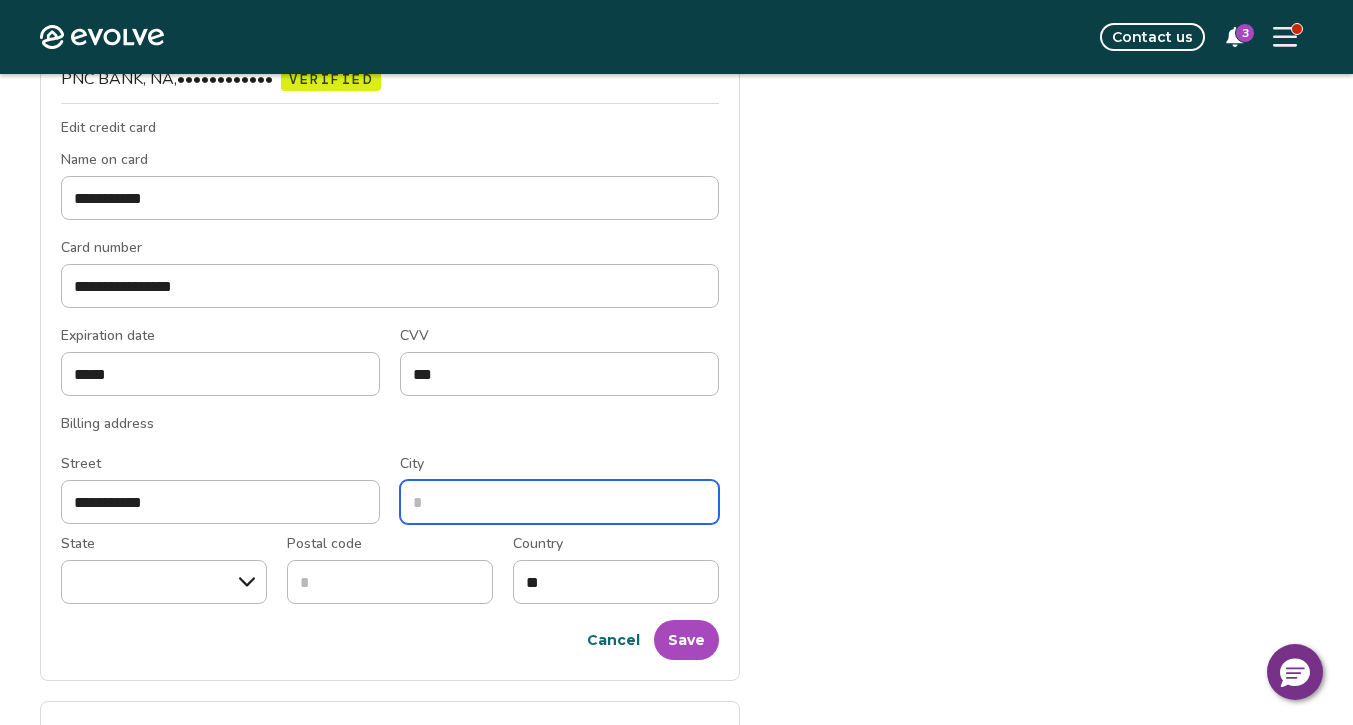 click on "City" at bounding box center [559, 502] 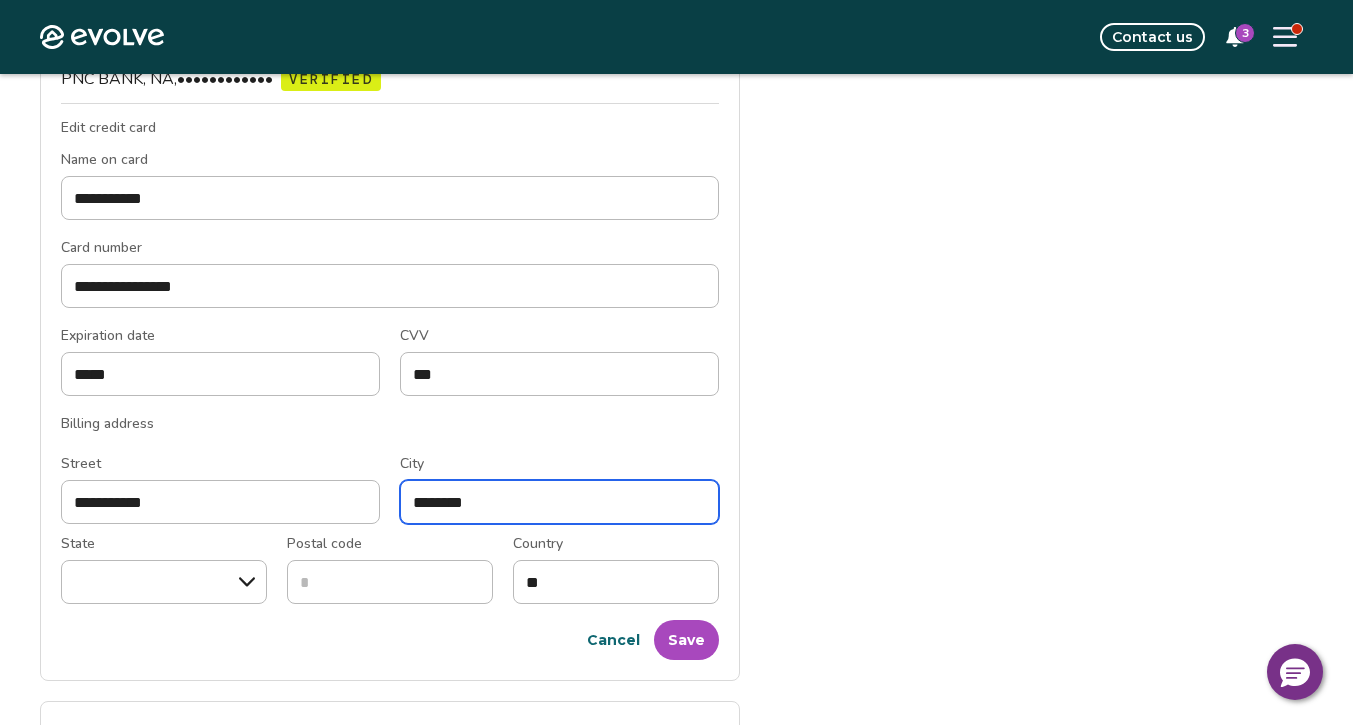 type on "********" 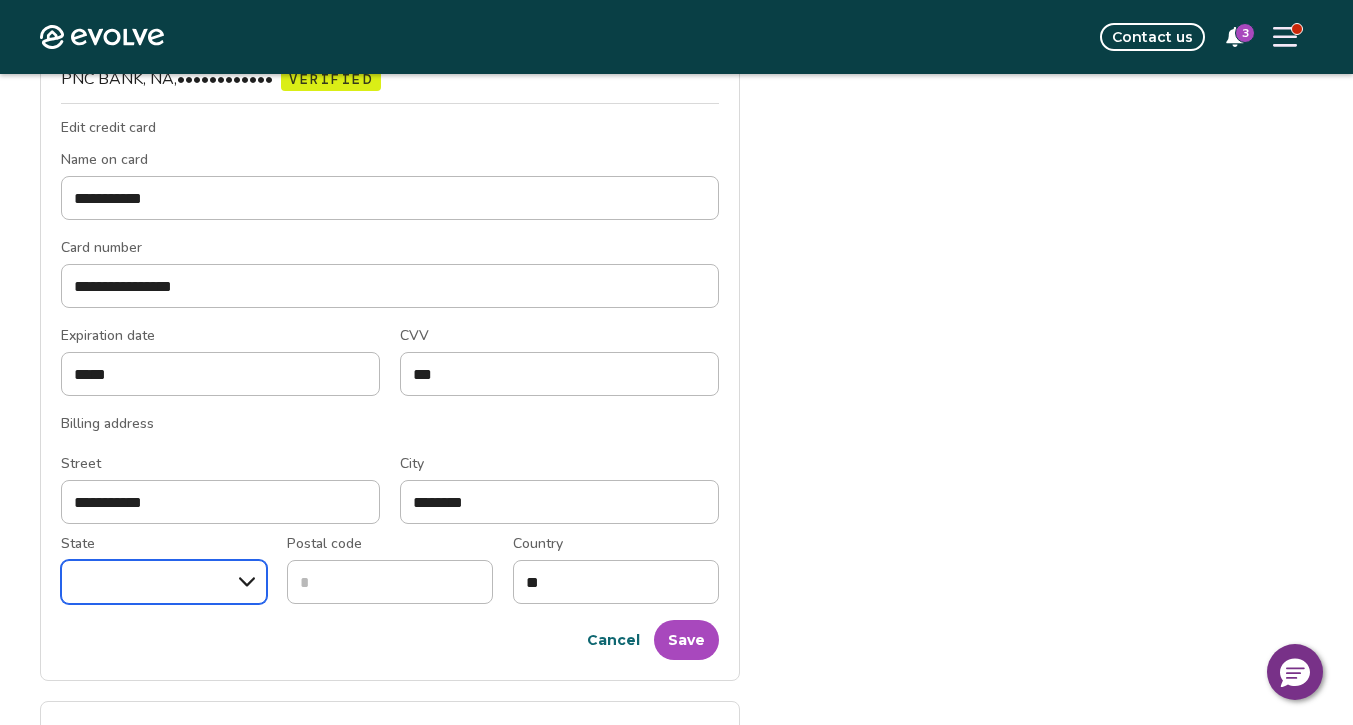 click on "State" at bounding box center (164, 582) 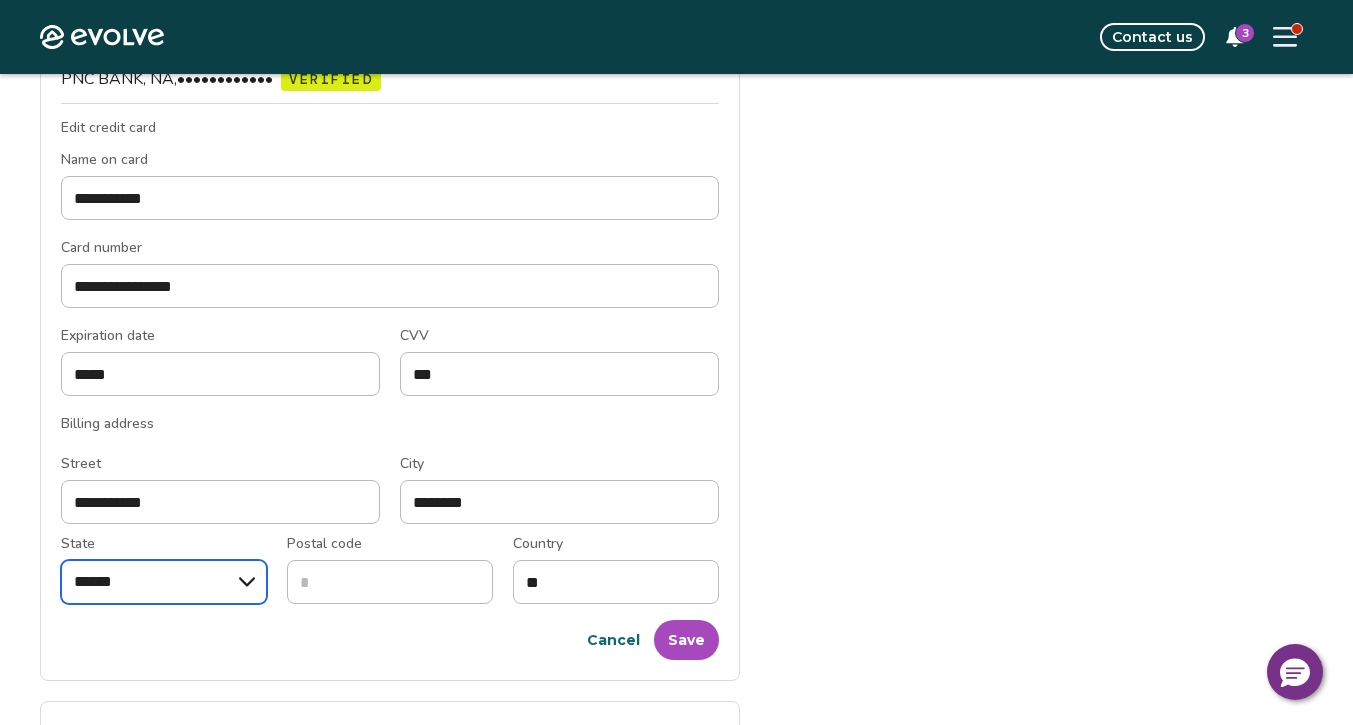 click at bounding box center (0, 0) 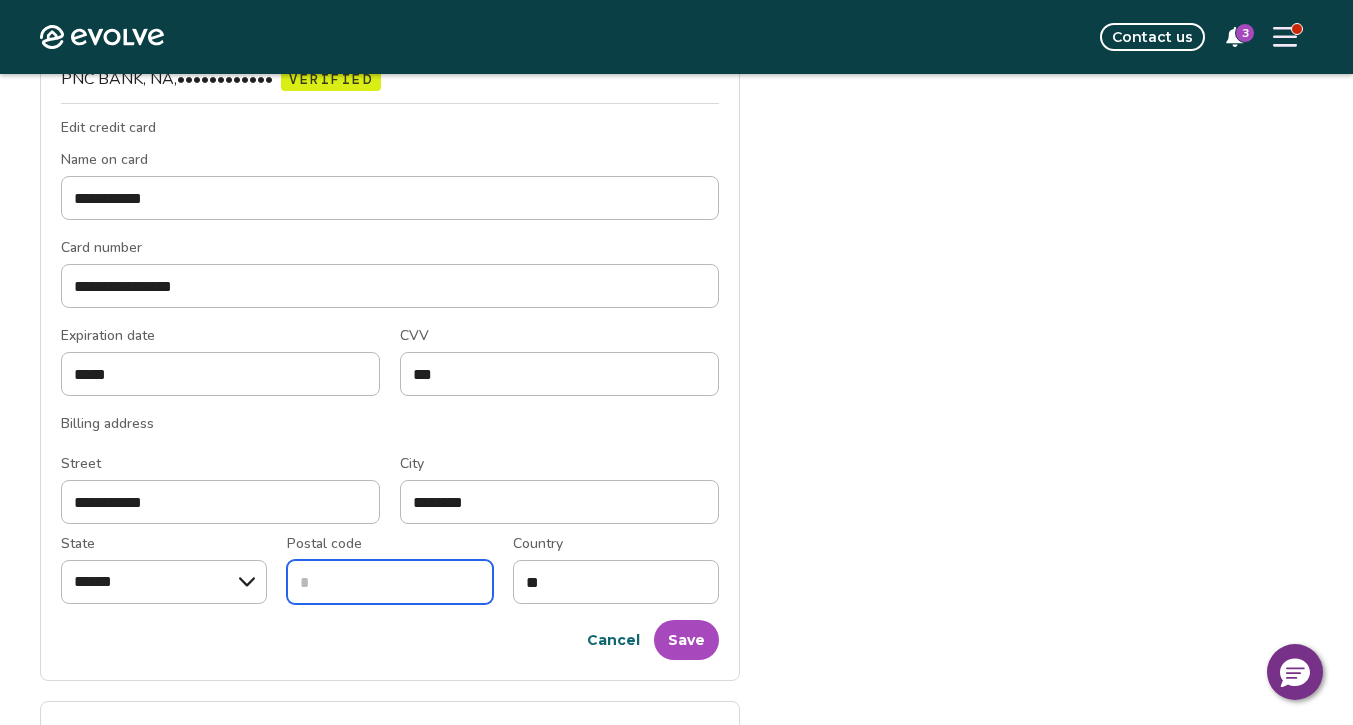 click on "Postal code" at bounding box center (390, 582) 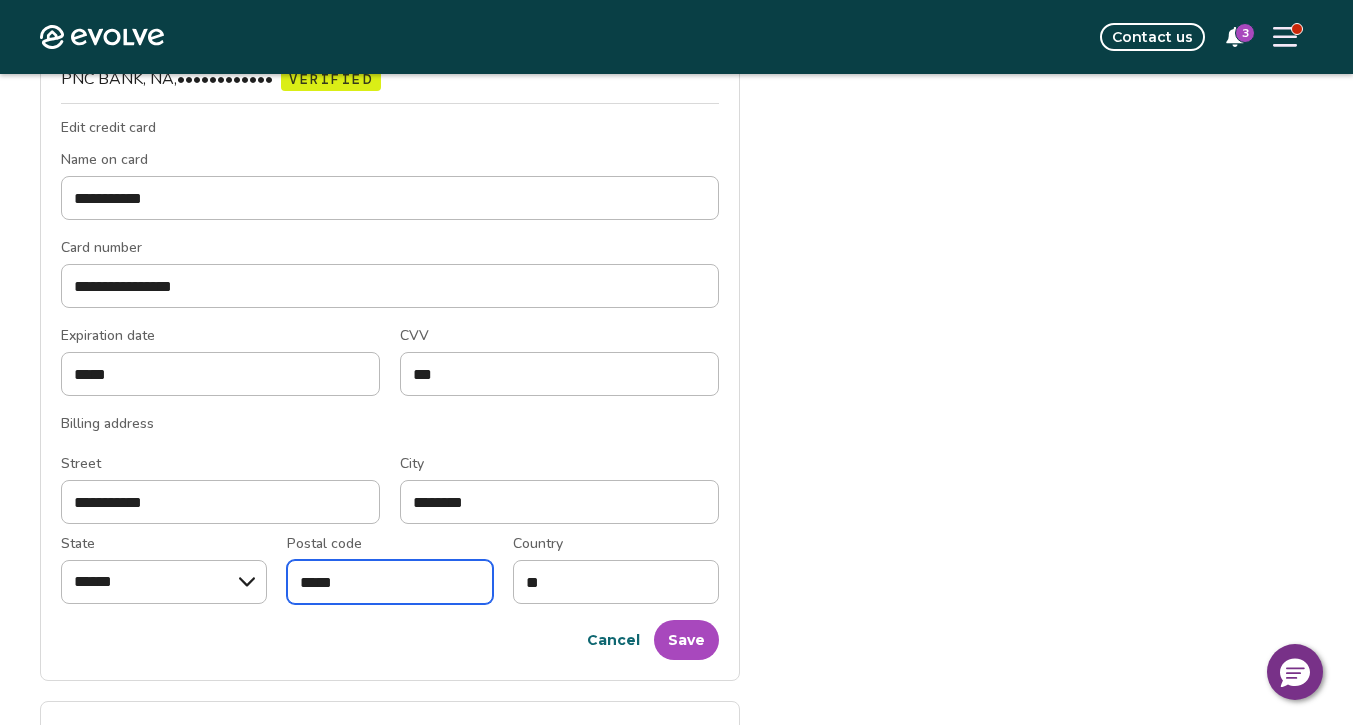 type on "*****" 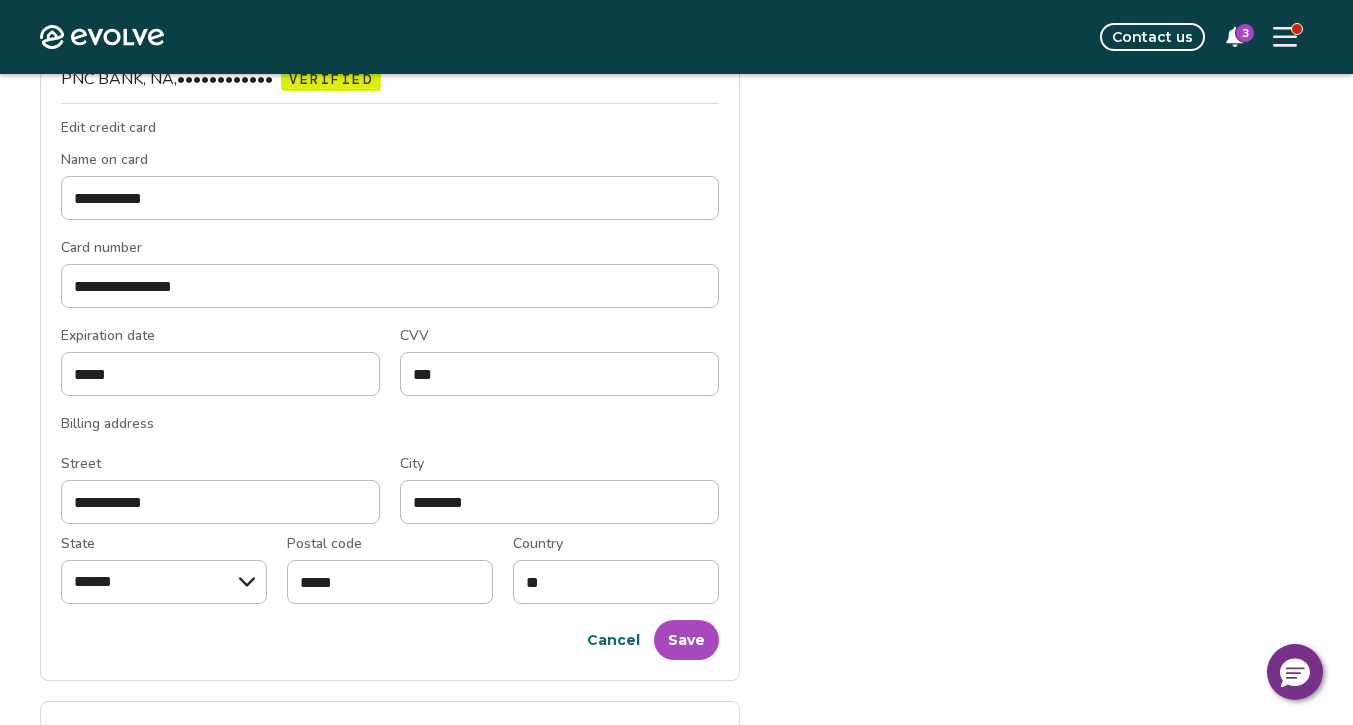 click on "Save" at bounding box center (686, 640) 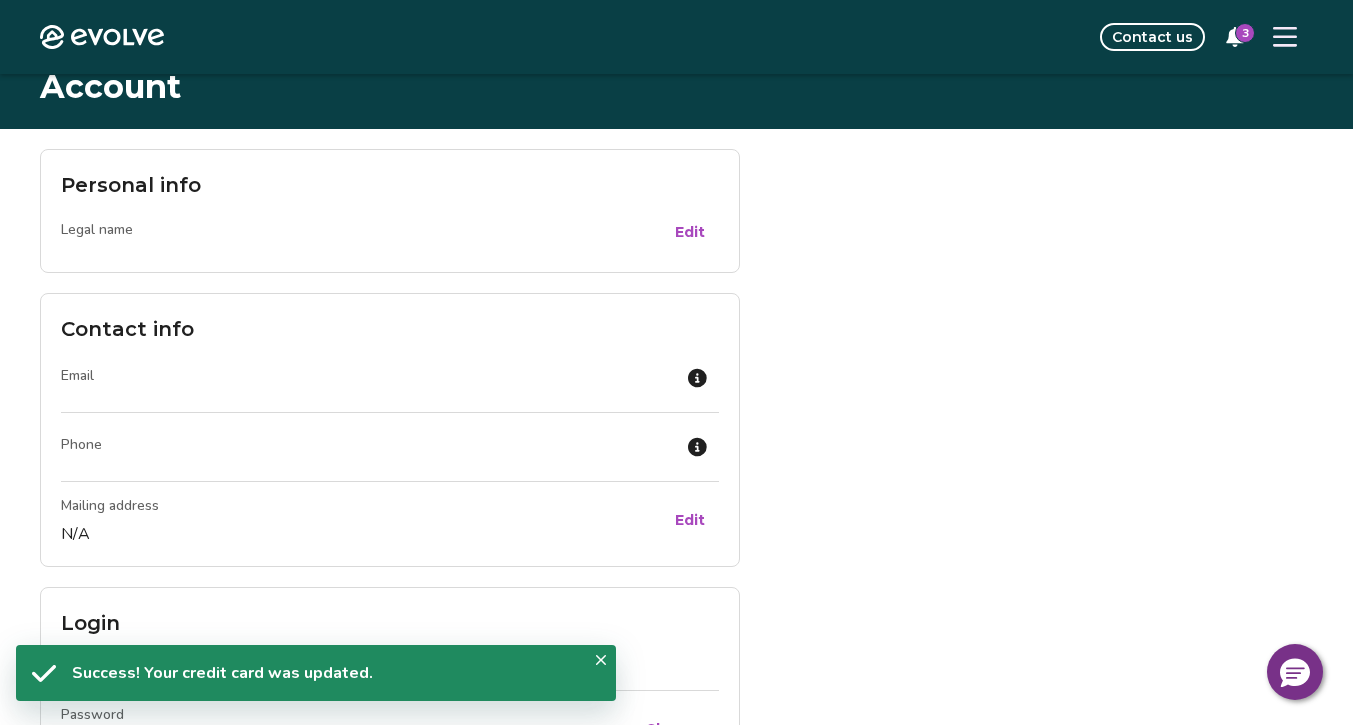 scroll, scrollTop: 0, scrollLeft: 0, axis: both 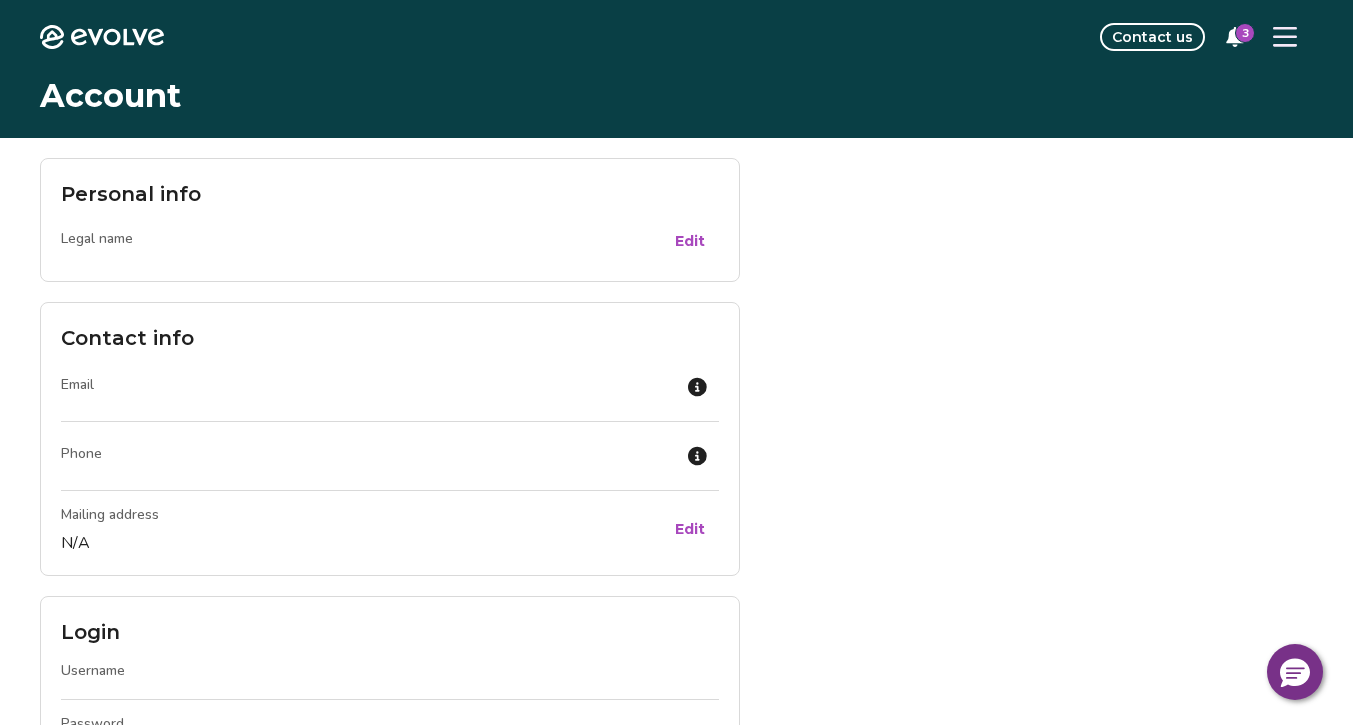 click on "Evolve" 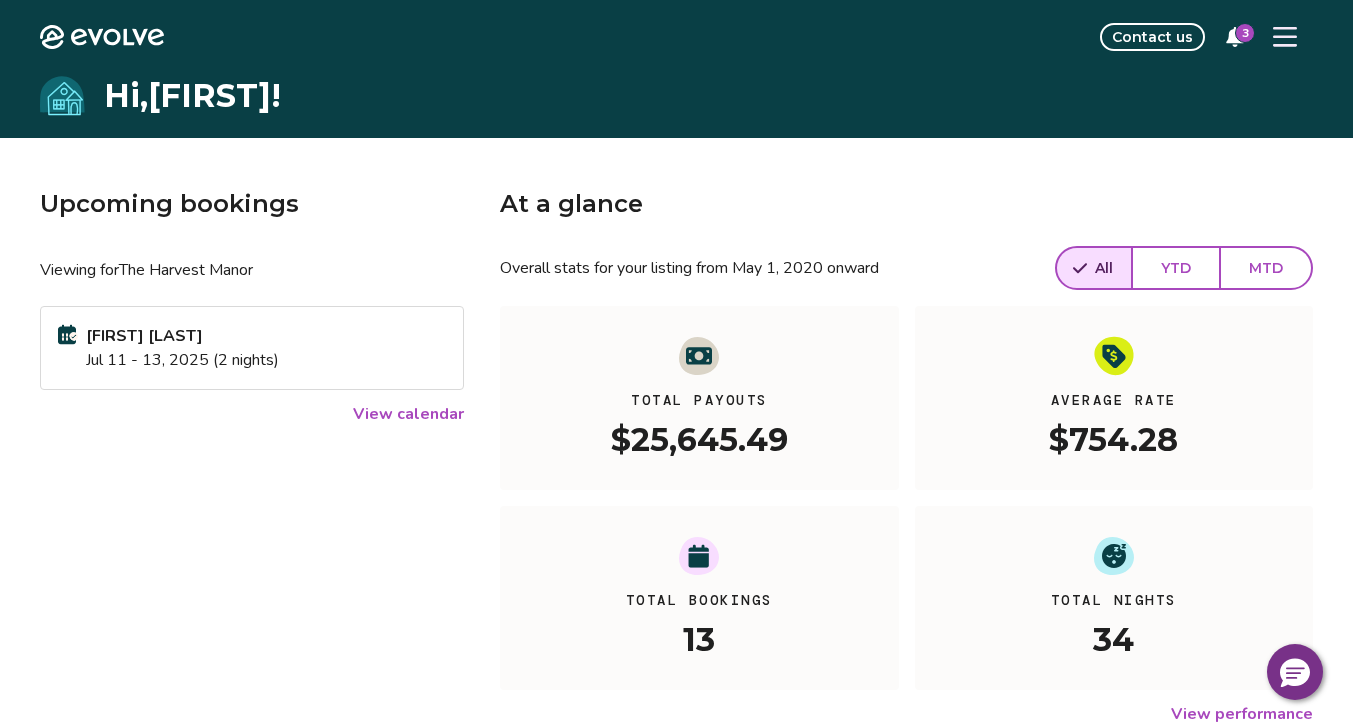 click on "Overall stats for your listing from May 1, 2020 onward" at bounding box center (689, 268) 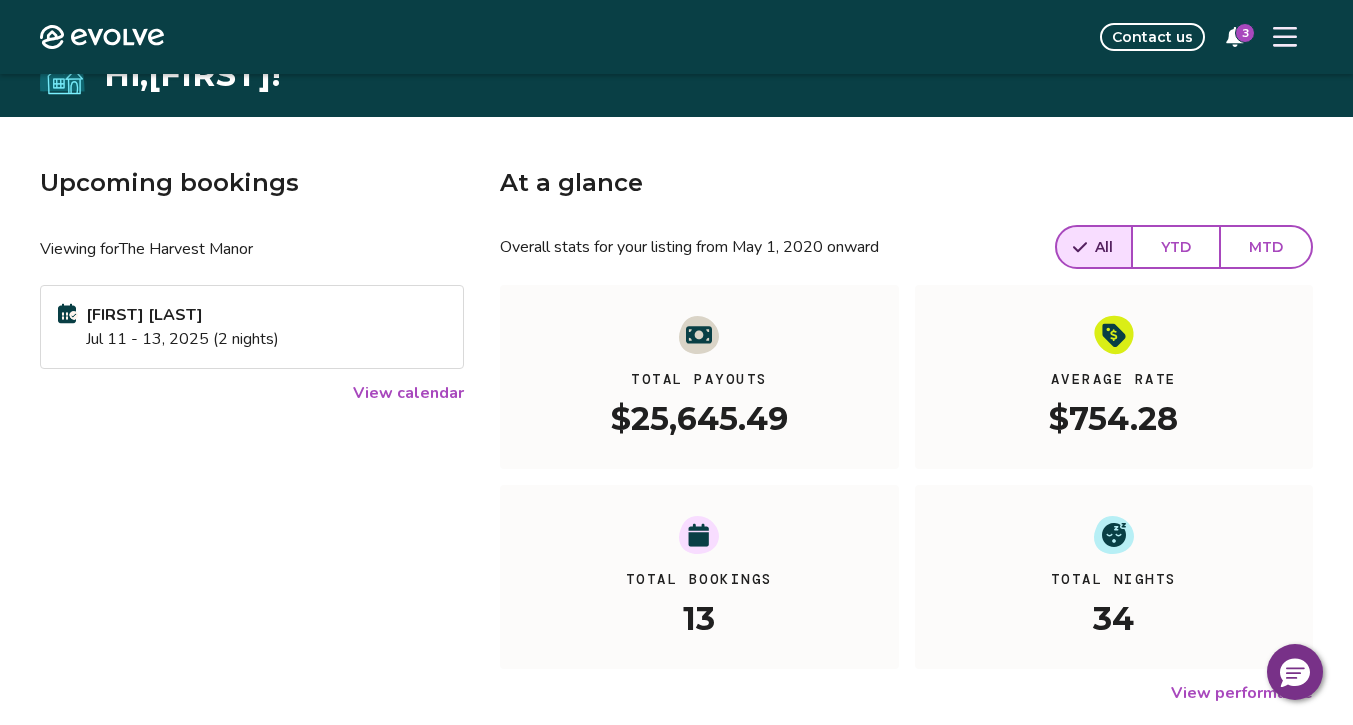 scroll, scrollTop: 0, scrollLeft: 0, axis: both 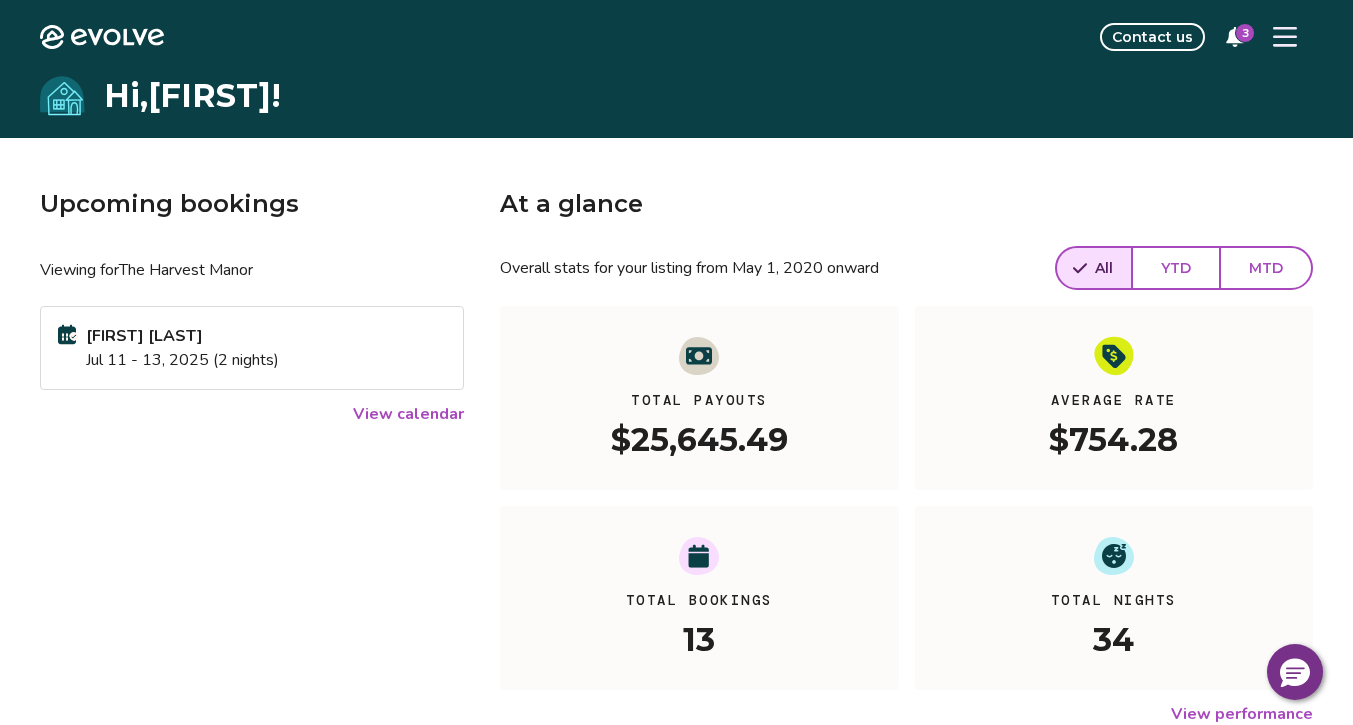 click 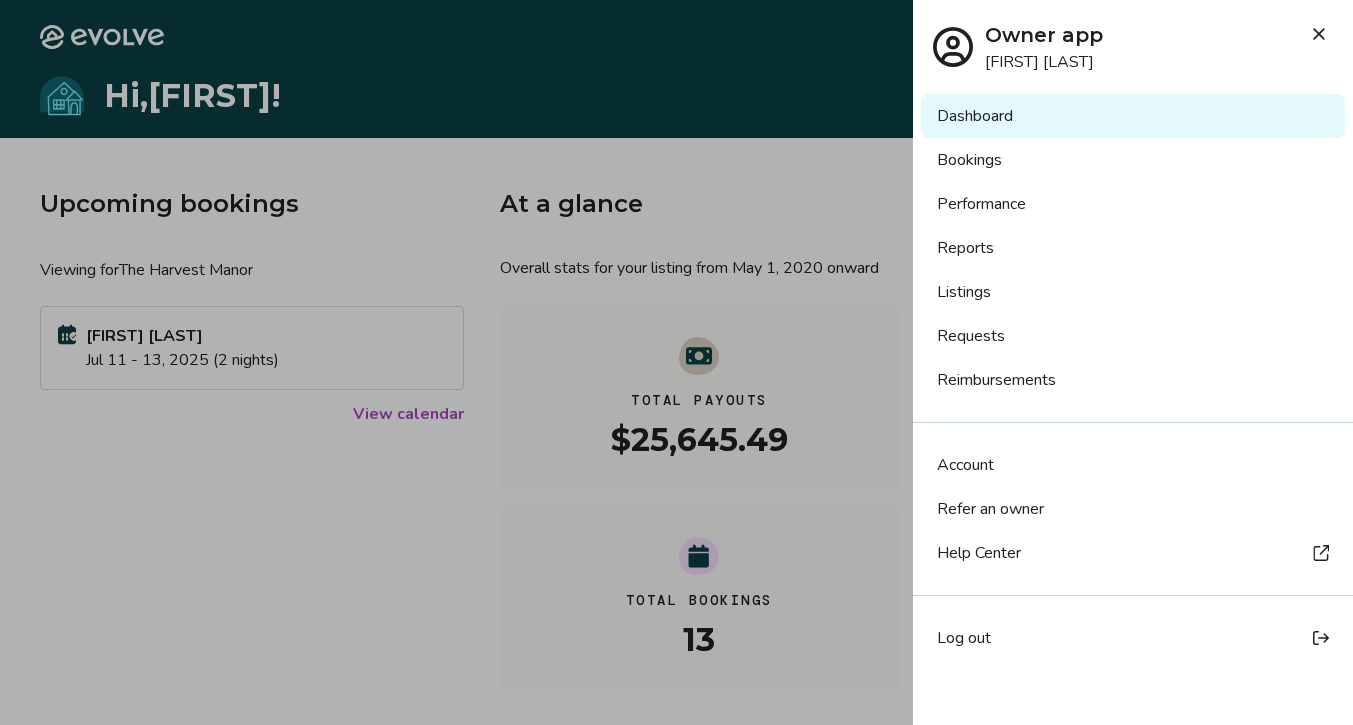 click on "Reports" at bounding box center (1133, 248) 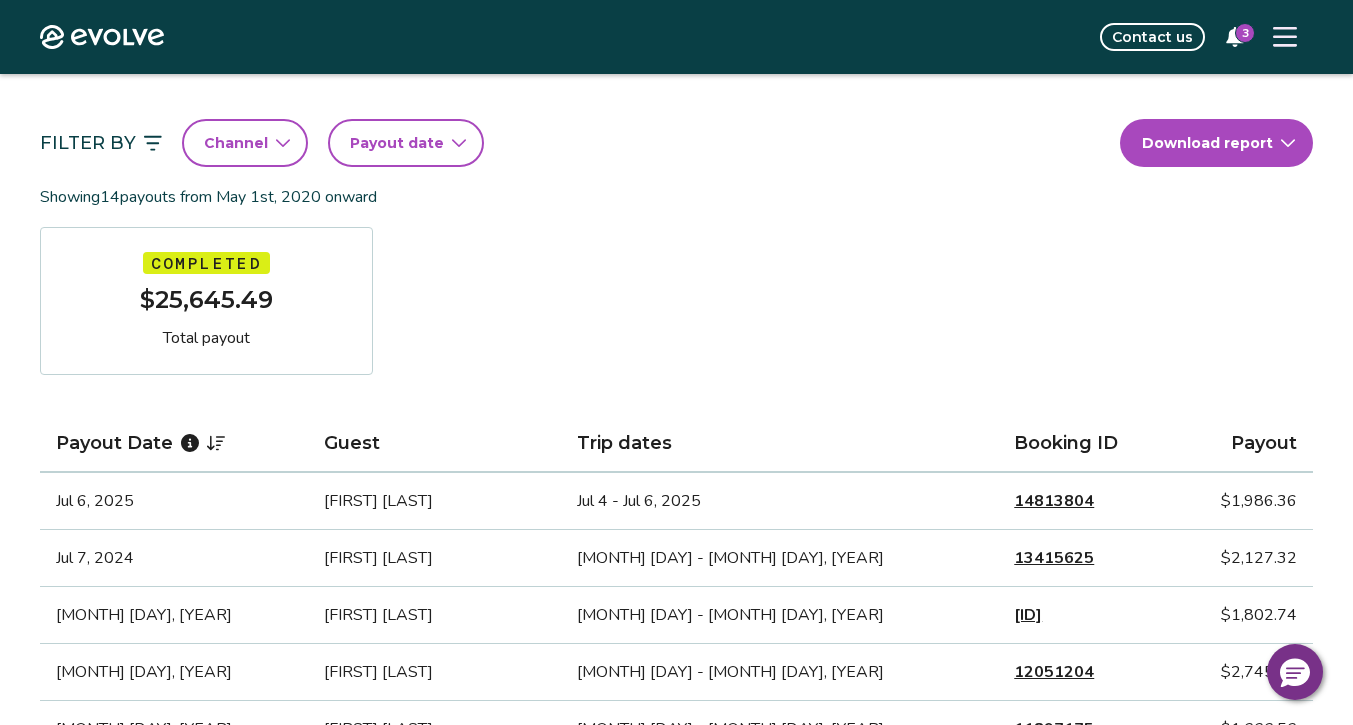 scroll, scrollTop: 0, scrollLeft: 0, axis: both 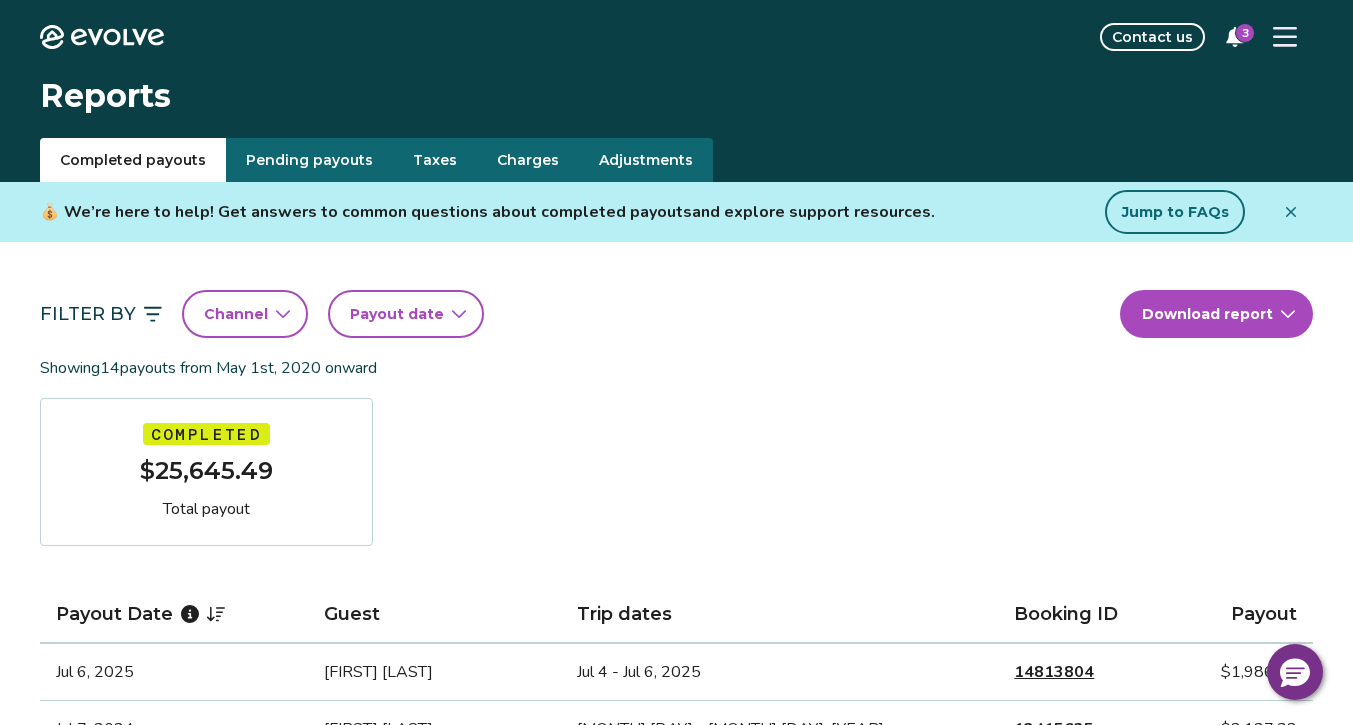 click 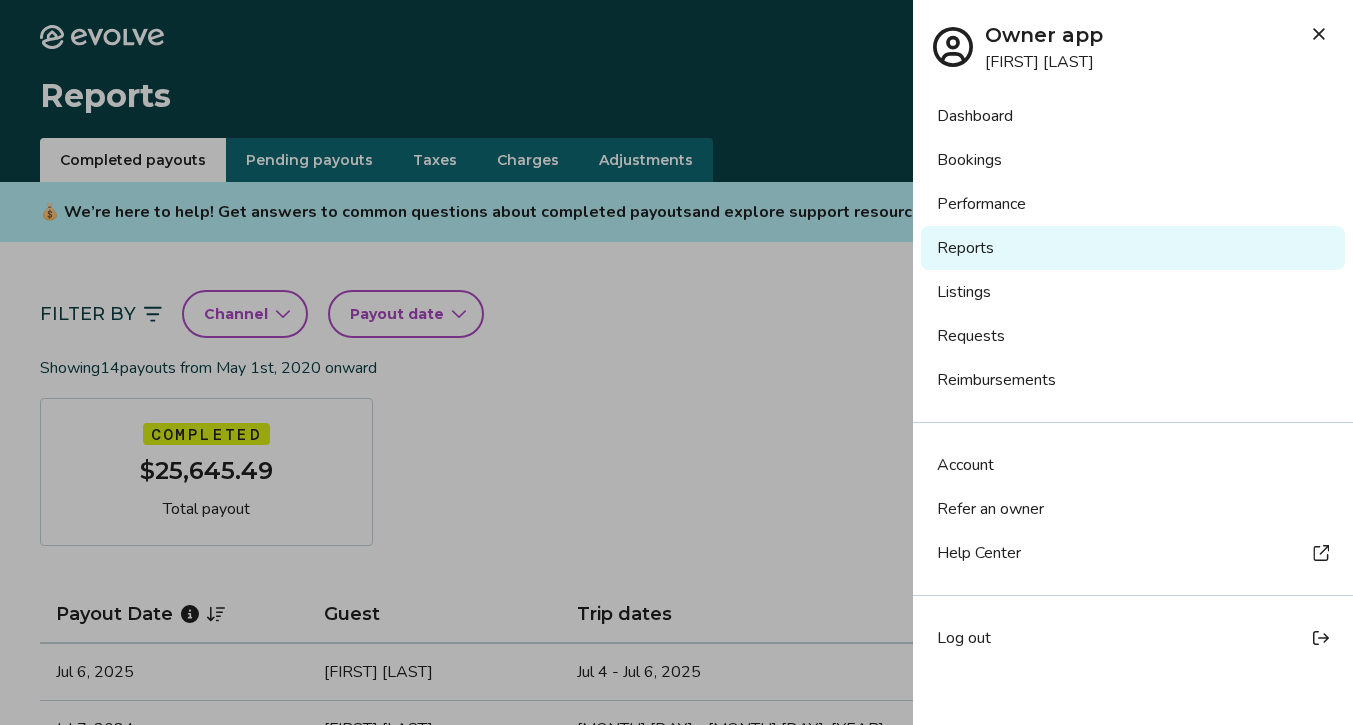 click on "Listings" at bounding box center [1133, 292] 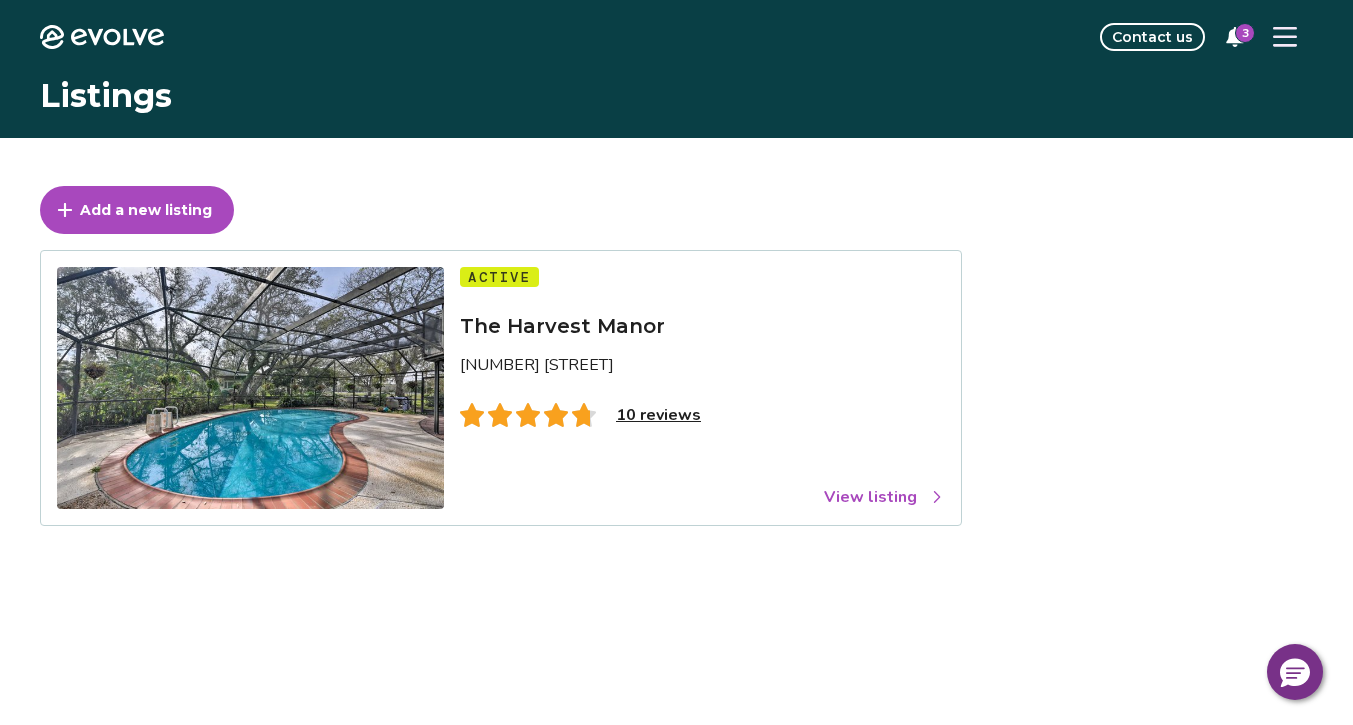 scroll, scrollTop: 0, scrollLeft: 0, axis: both 